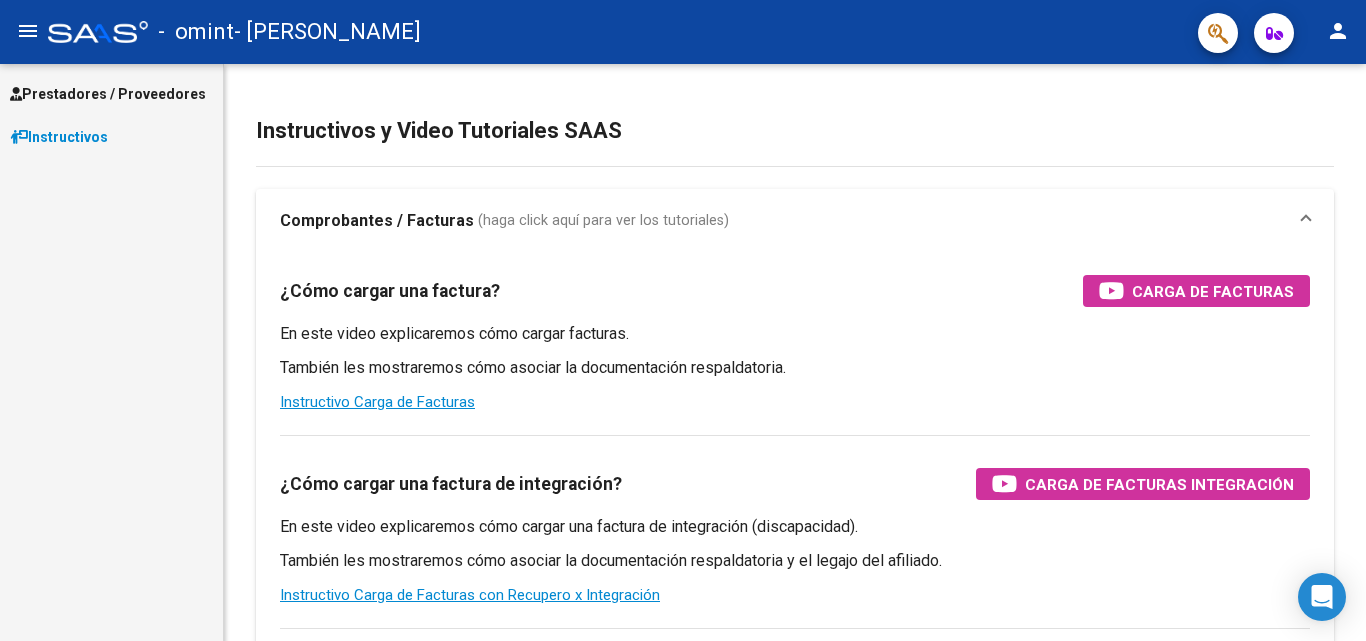 scroll, scrollTop: 0, scrollLeft: 0, axis: both 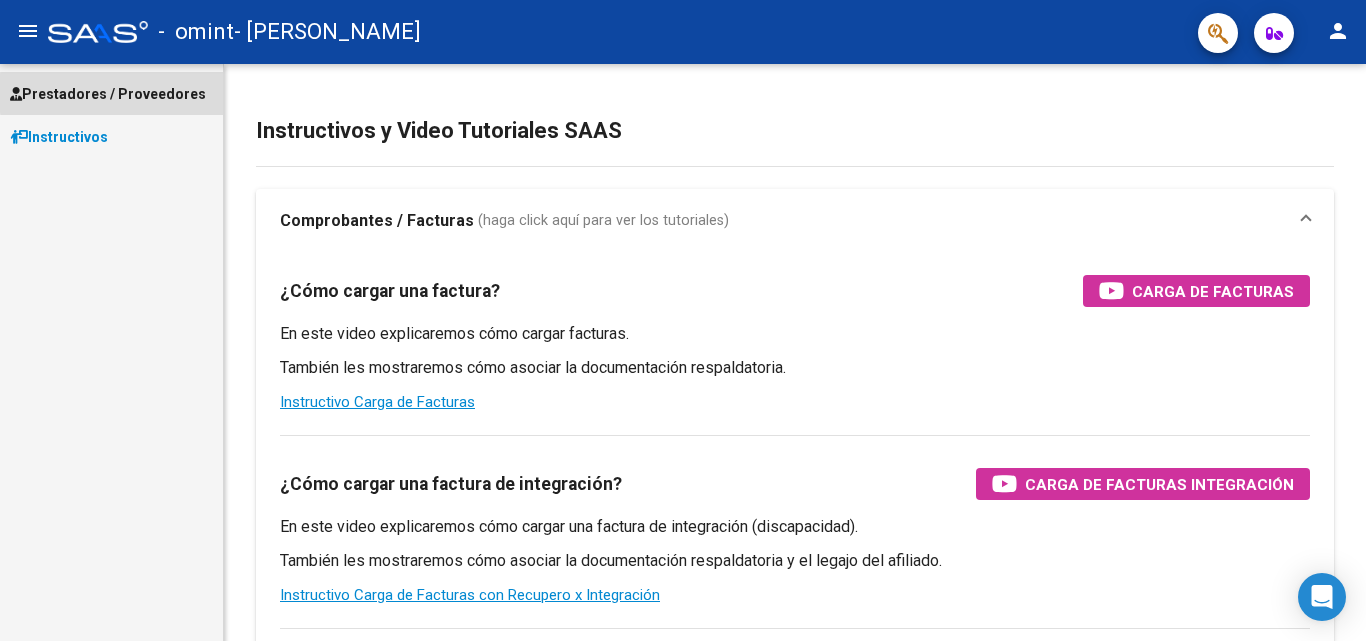 click on "Prestadores / Proveedores" at bounding box center (108, 94) 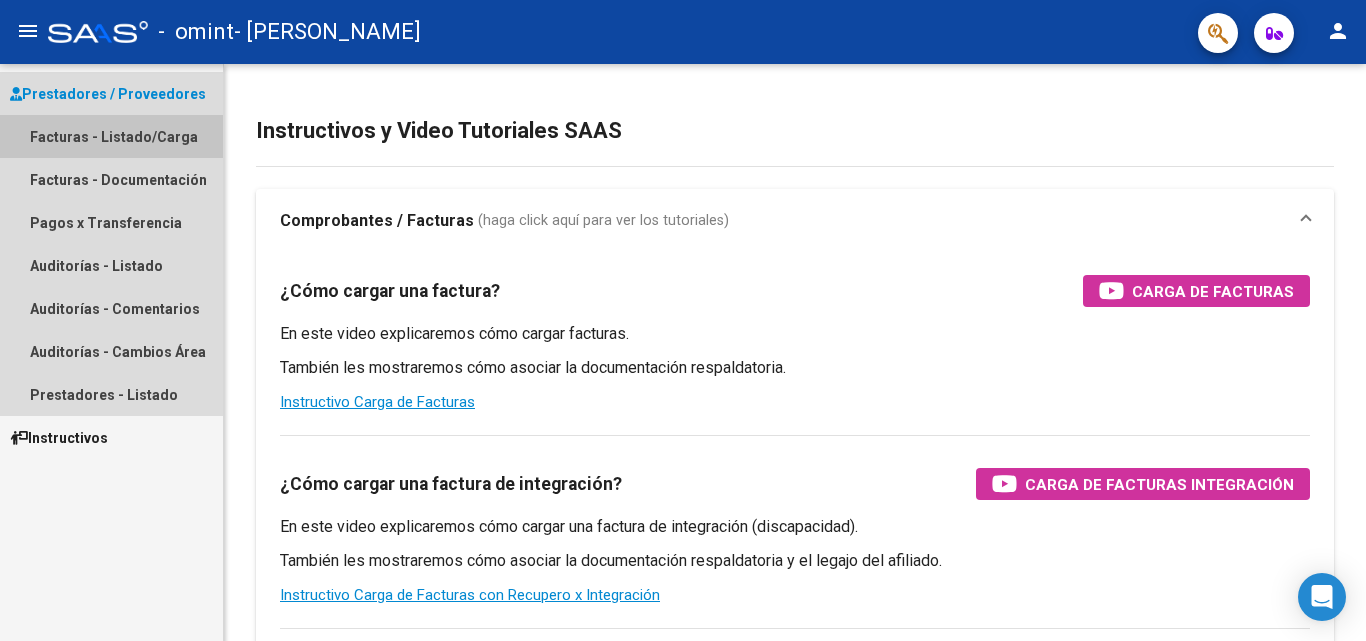 click on "Facturas - Listado/Carga" at bounding box center (111, 136) 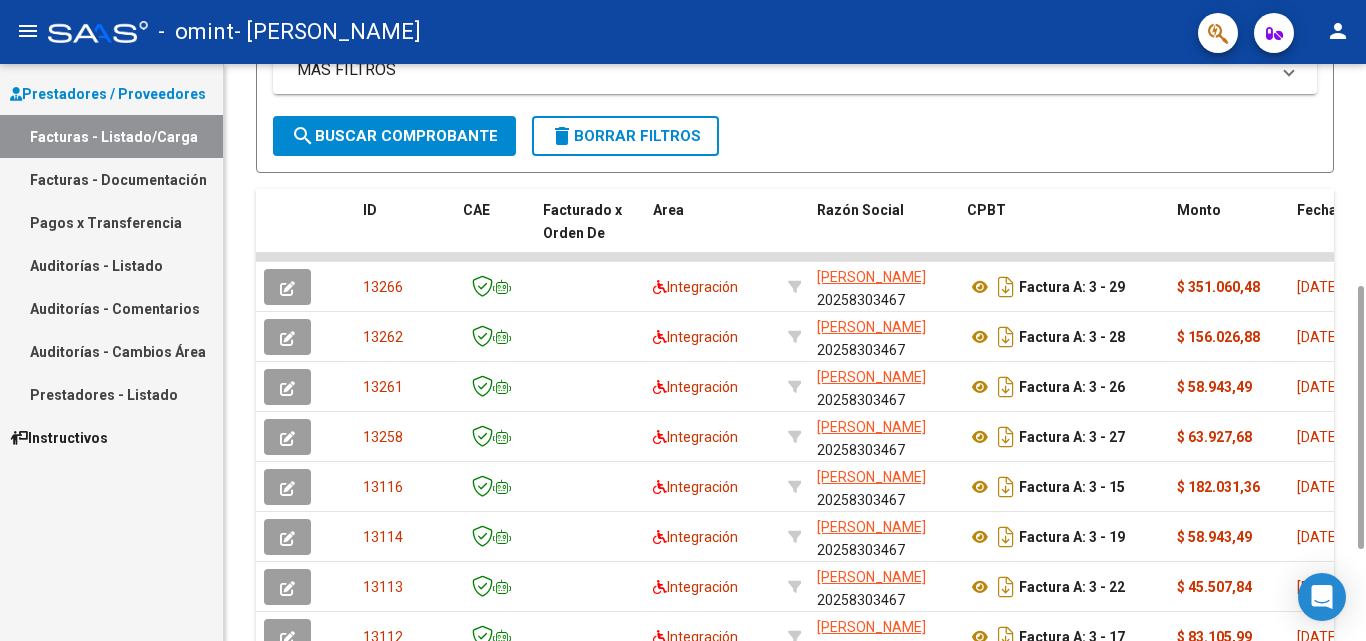 scroll, scrollTop: 456, scrollLeft: 0, axis: vertical 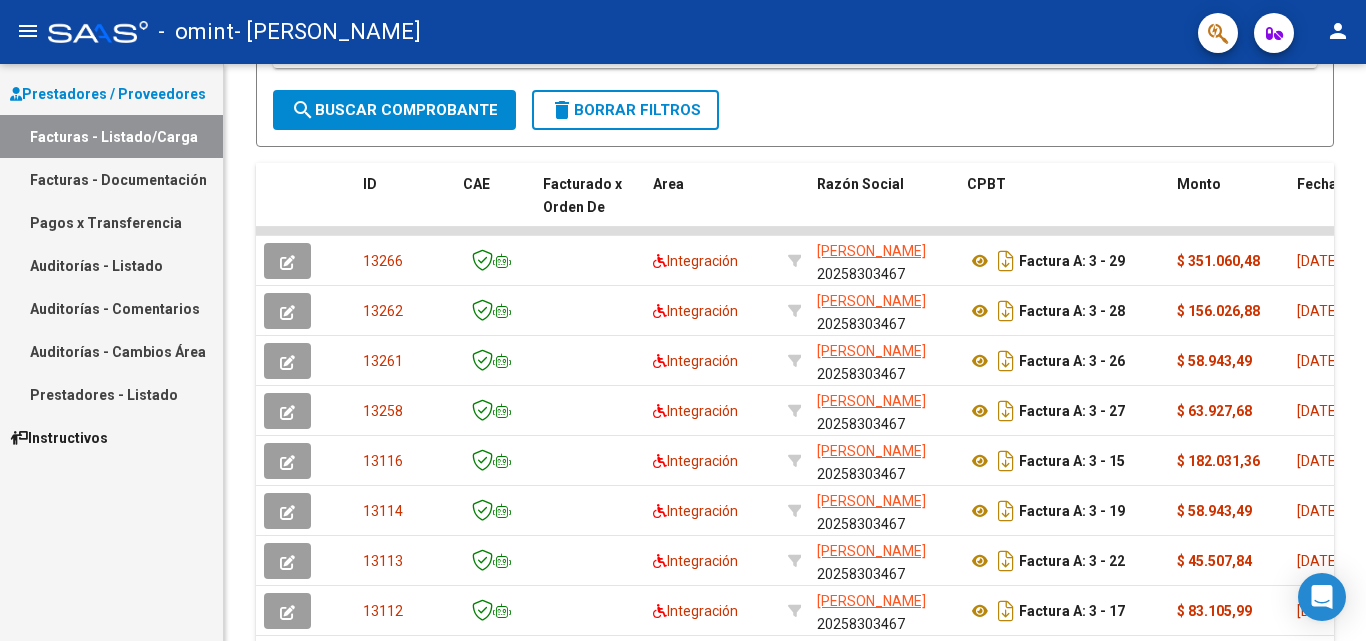 drag, startPoint x: 1358, startPoint y: 371, endPoint x: 1364, endPoint y: 680, distance: 309.05826 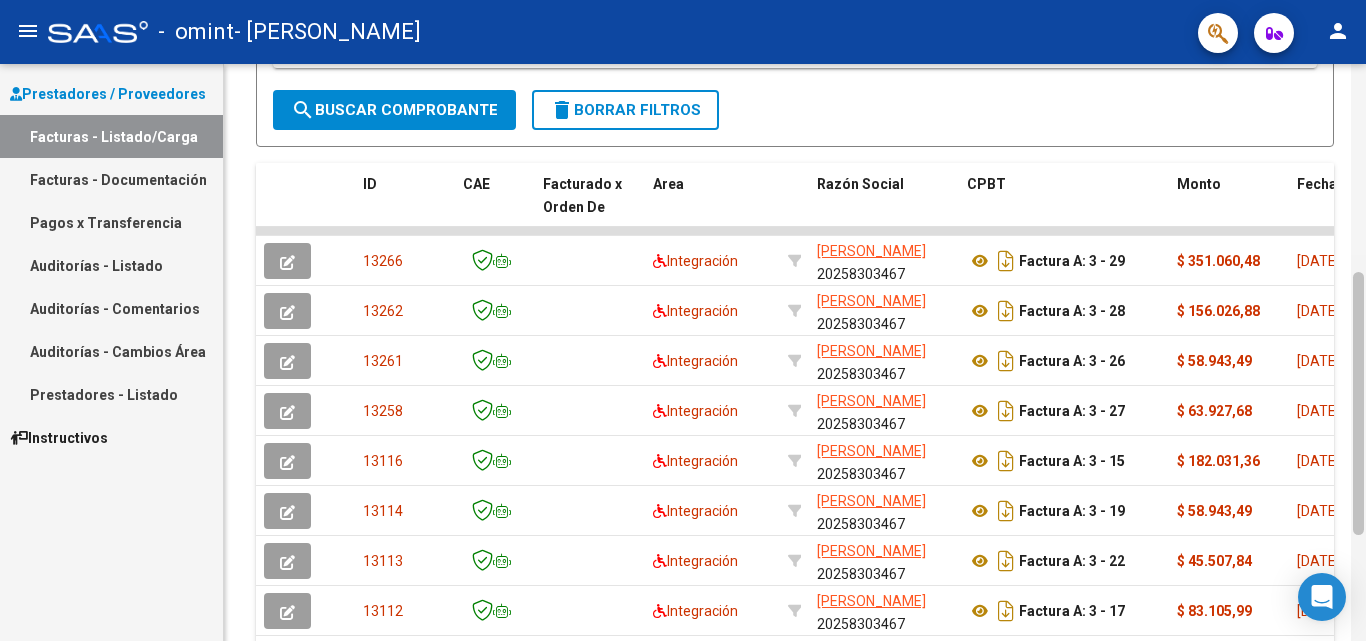 scroll, scrollTop: 688, scrollLeft: 0, axis: vertical 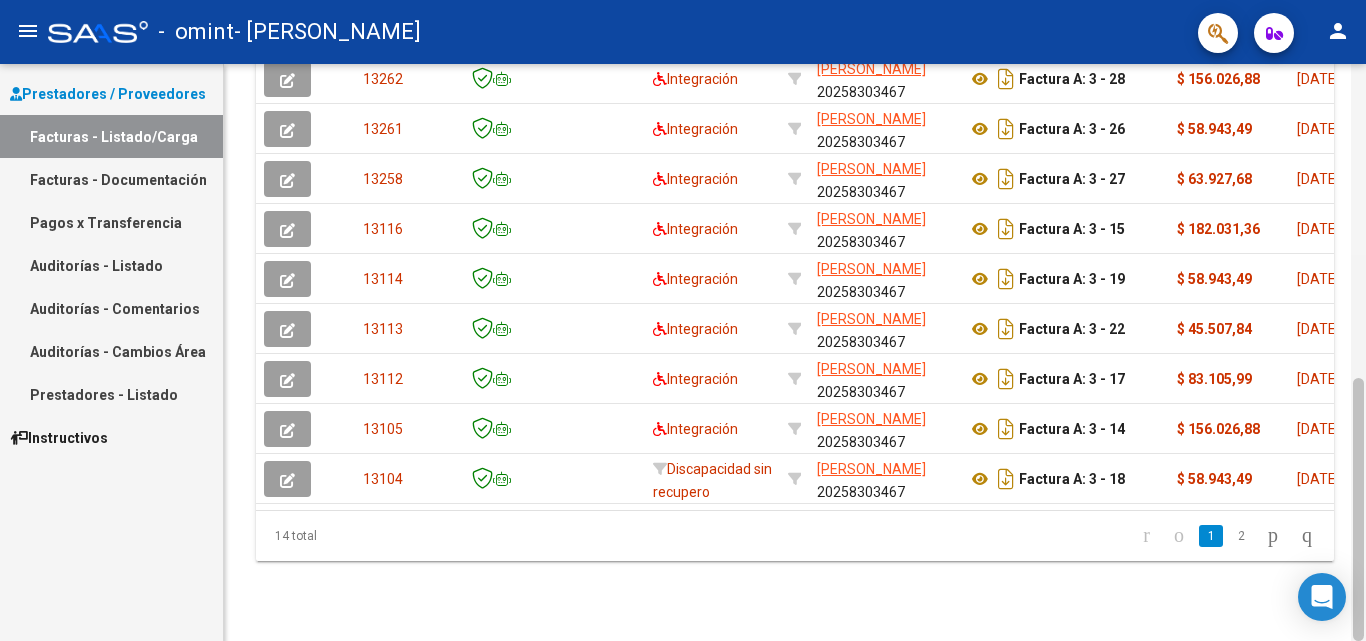 click 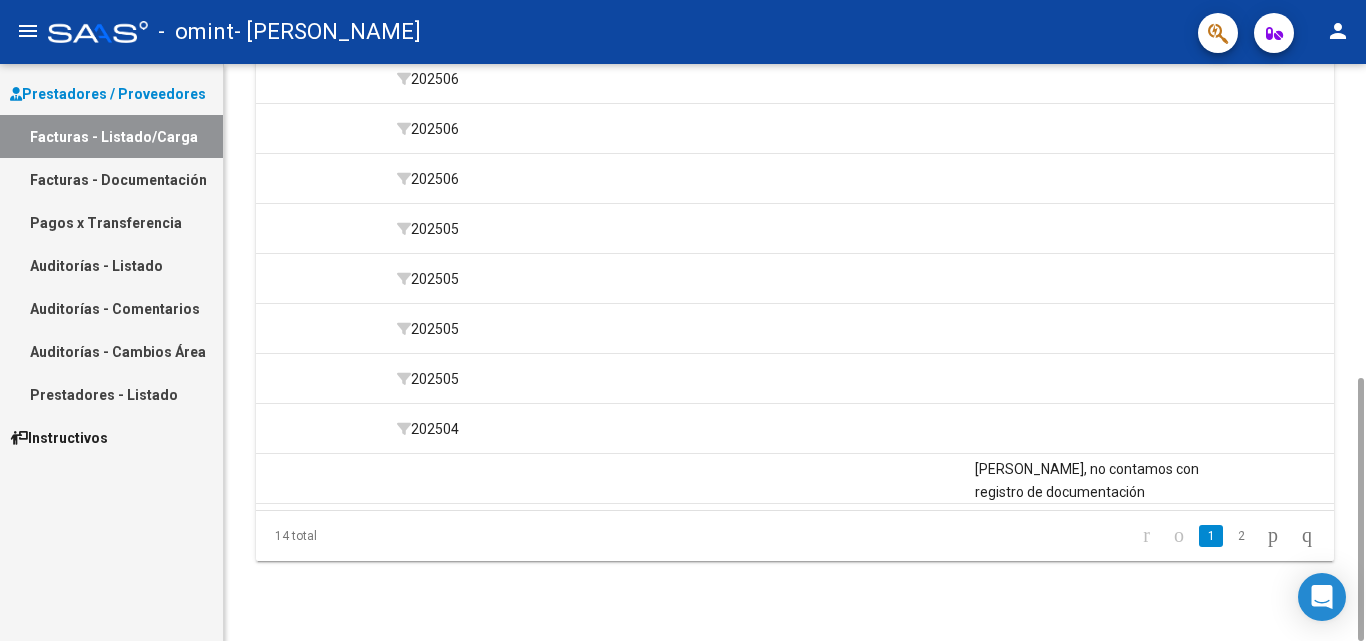 scroll, scrollTop: 0, scrollLeft: 2545, axis: horizontal 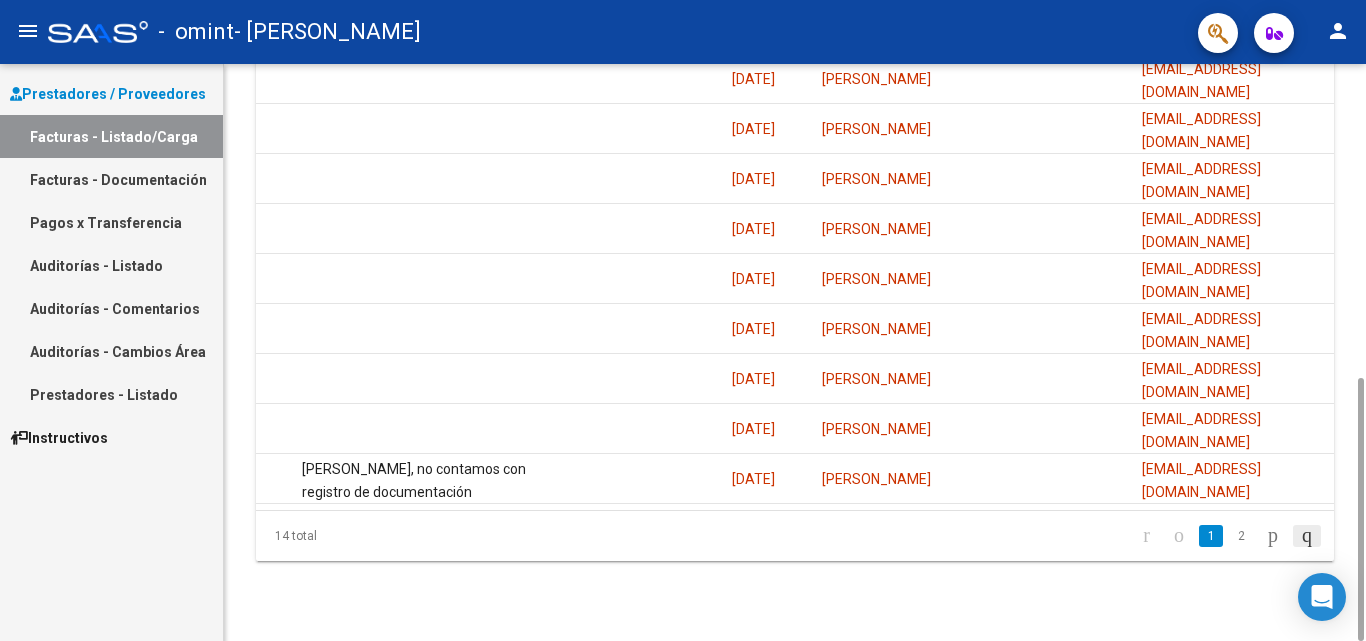 click 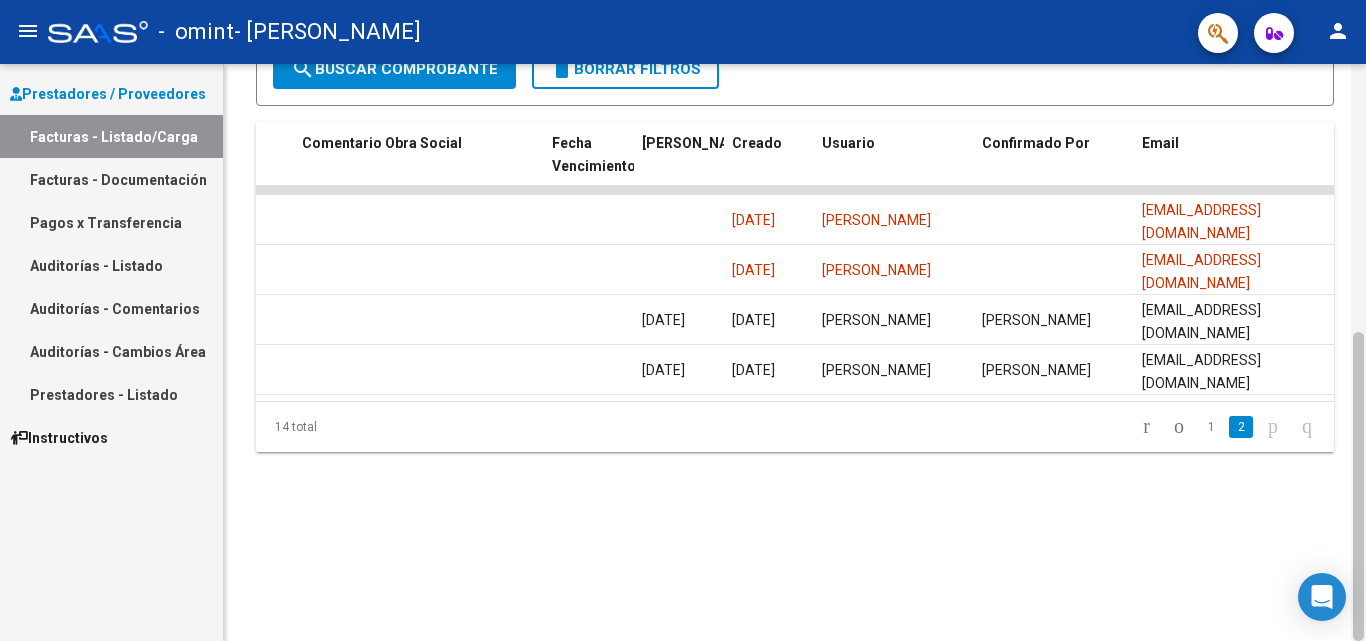 scroll, scrollTop: 495, scrollLeft: 0, axis: vertical 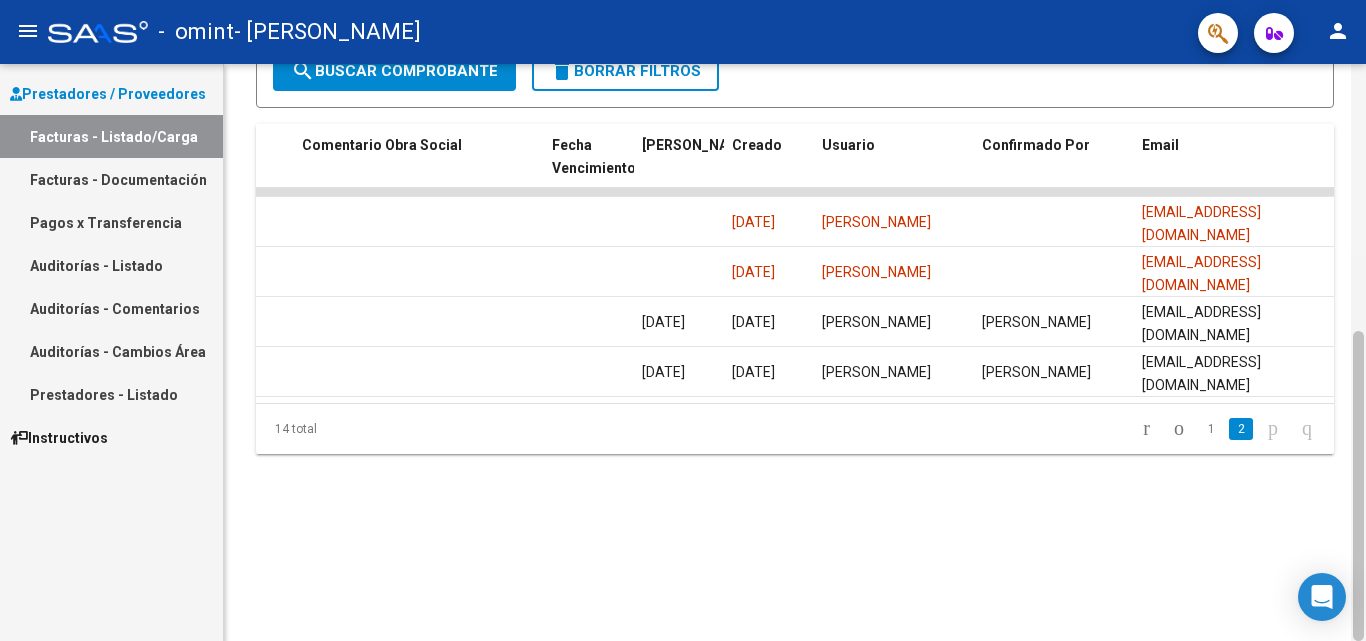 drag, startPoint x: 1359, startPoint y: 402, endPoint x: 1365, endPoint y: 314, distance: 88.20431 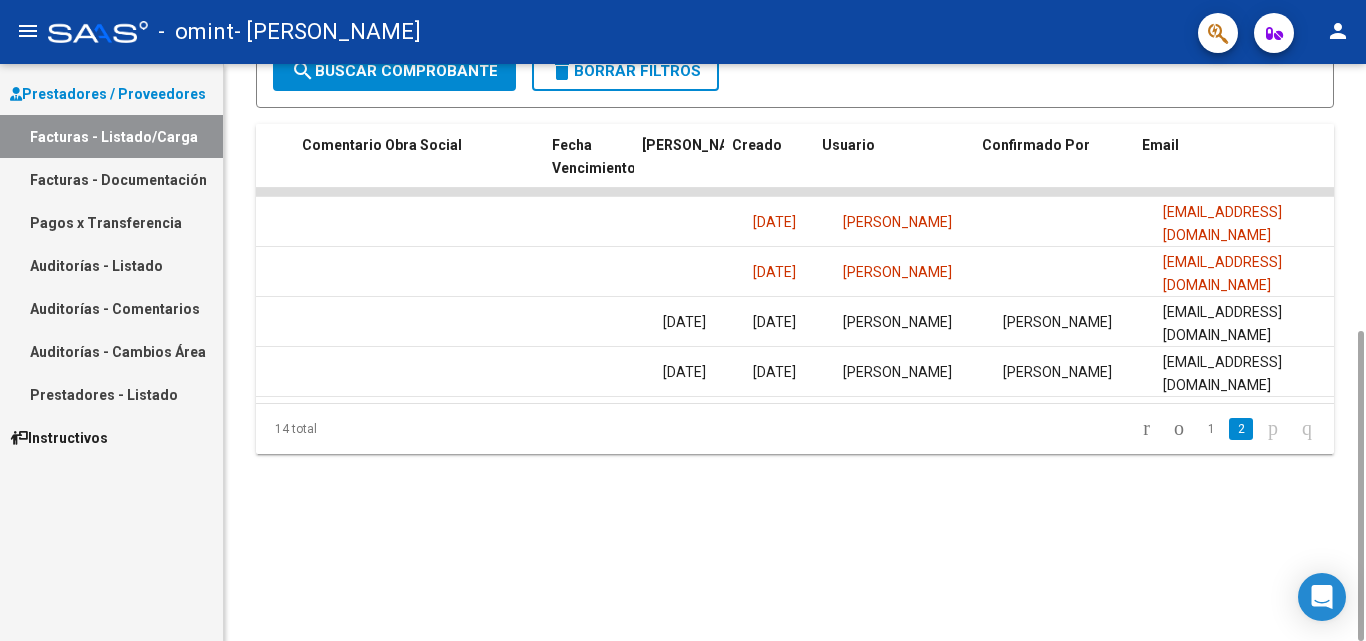 scroll, scrollTop: 0, scrollLeft: 3138, axis: horizontal 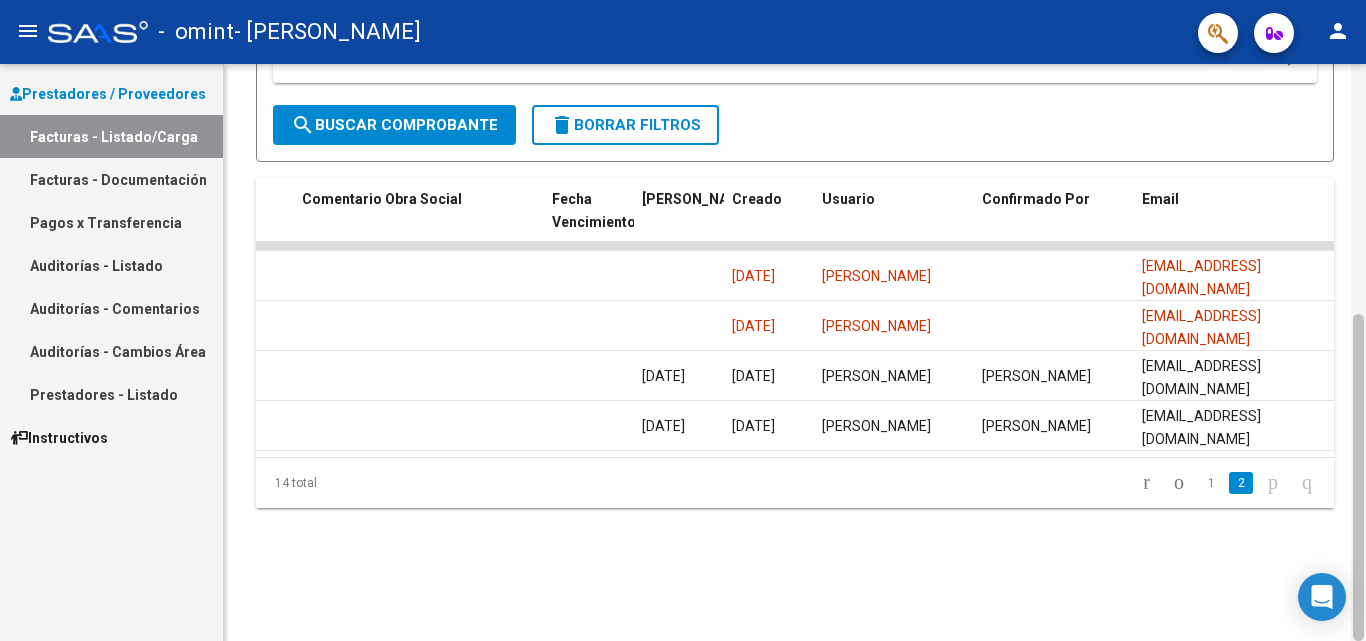 drag, startPoint x: 1357, startPoint y: 401, endPoint x: 1355, endPoint y: 372, distance: 29.068884 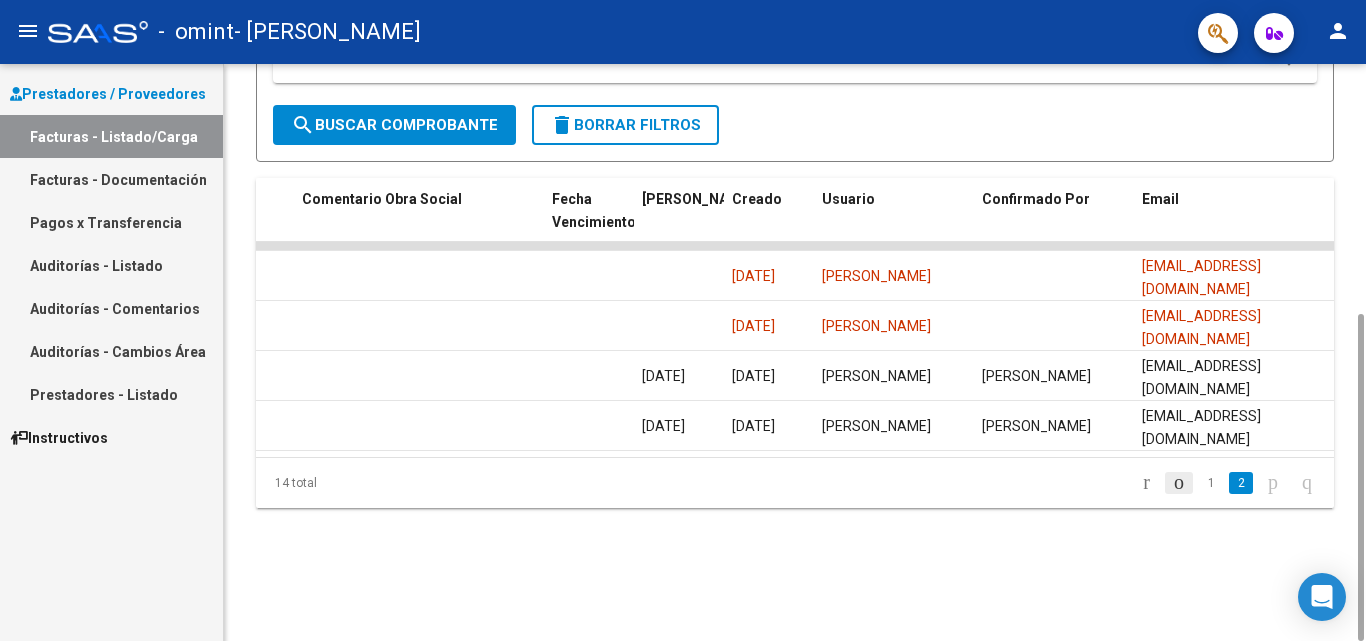 click 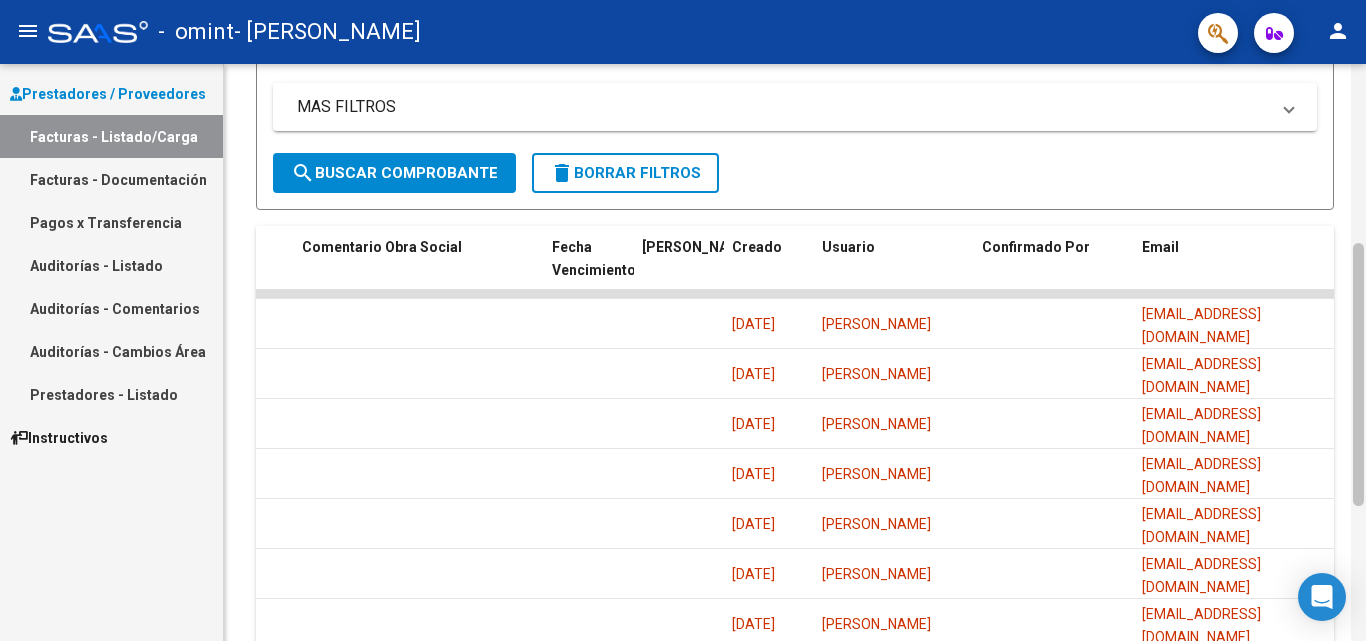 drag, startPoint x: 1359, startPoint y: 433, endPoint x: 1359, endPoint y: 406, distance: 27 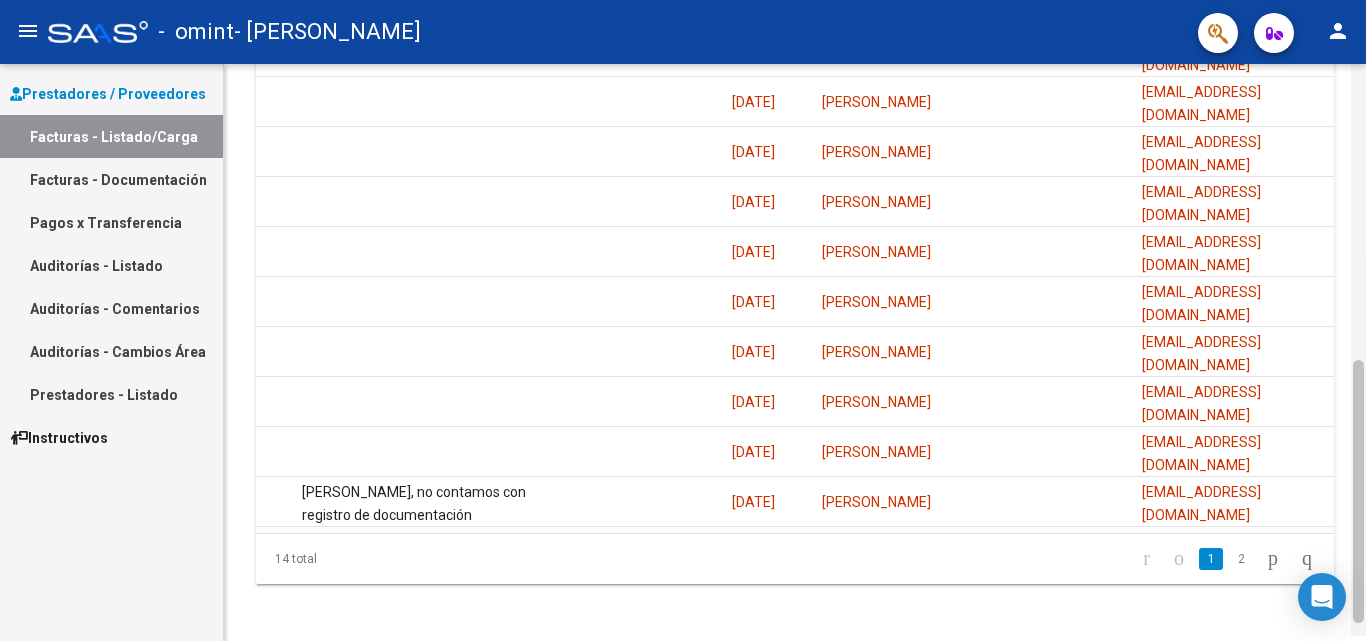 scroll, scrollTop: 671, scrollLeft: 0, axis: vertical 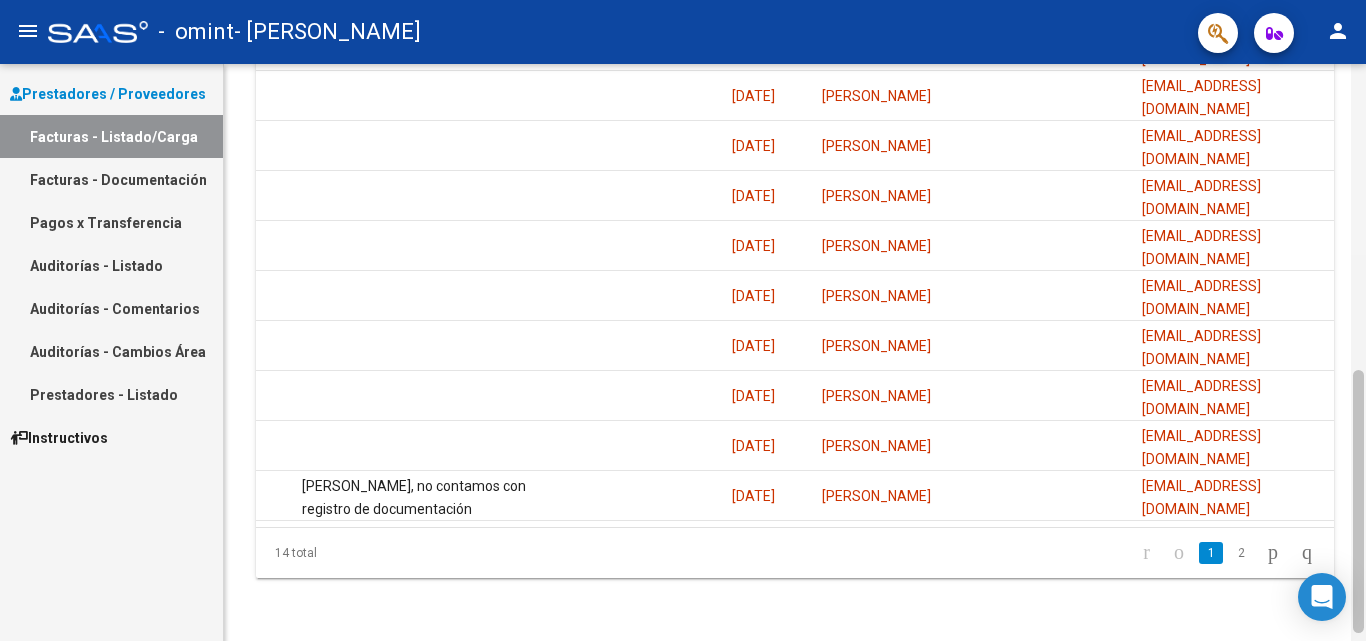 drag, startPoint x: 1359, startPoint y: 406, endPoint x: 1365, endPoint y: 533, distance: 127.141655 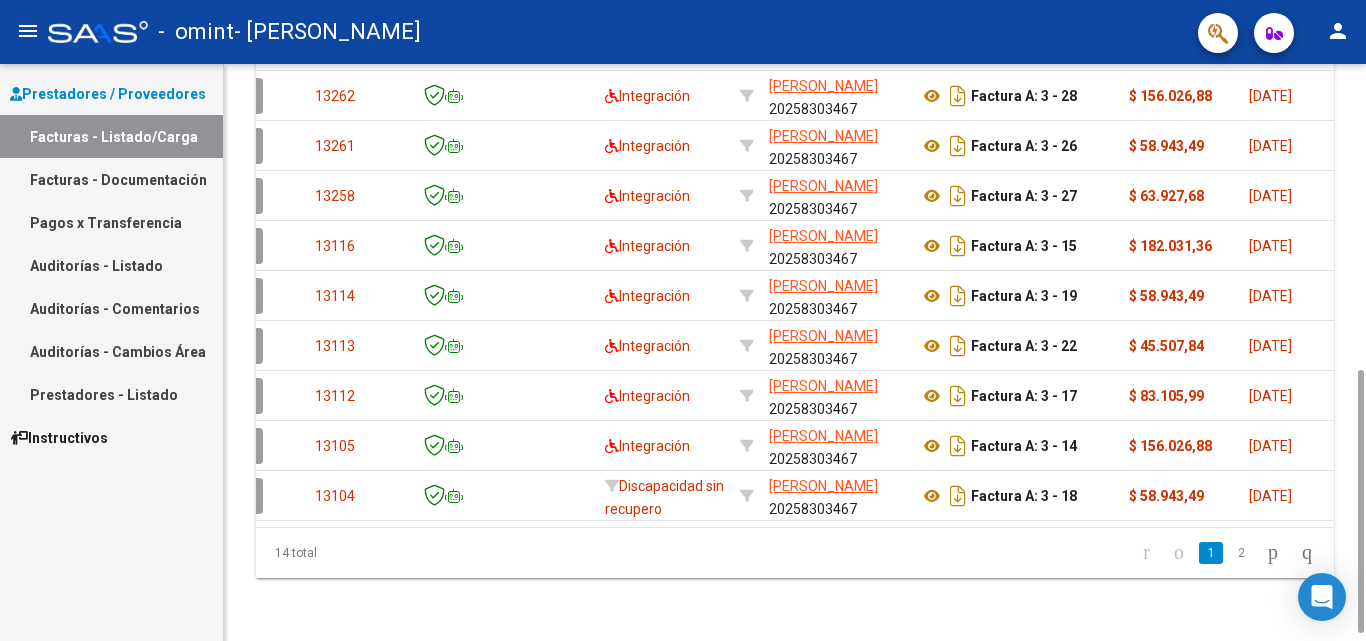 scroll, scrollTop: 0, scrollLeft: 8, axis: horizontal 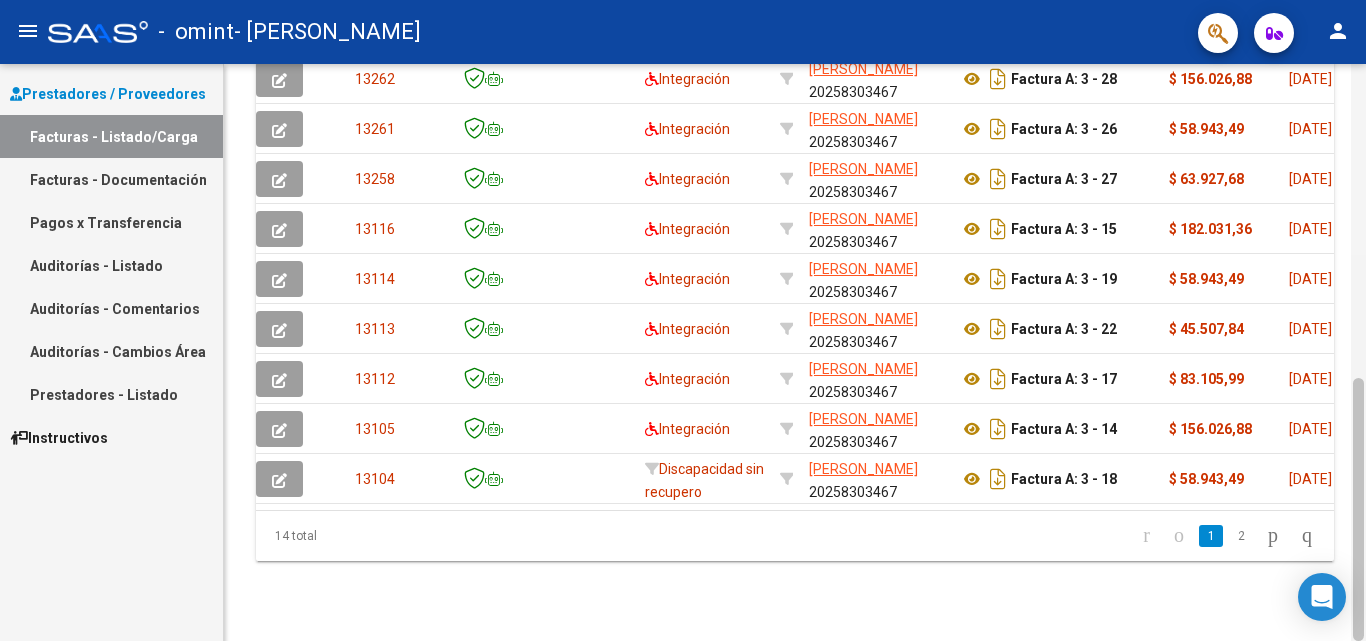 drag, startPoint x: 1364, startPoint y: 378, endPoint x: 1364, endPoint y: 361, distance: 17 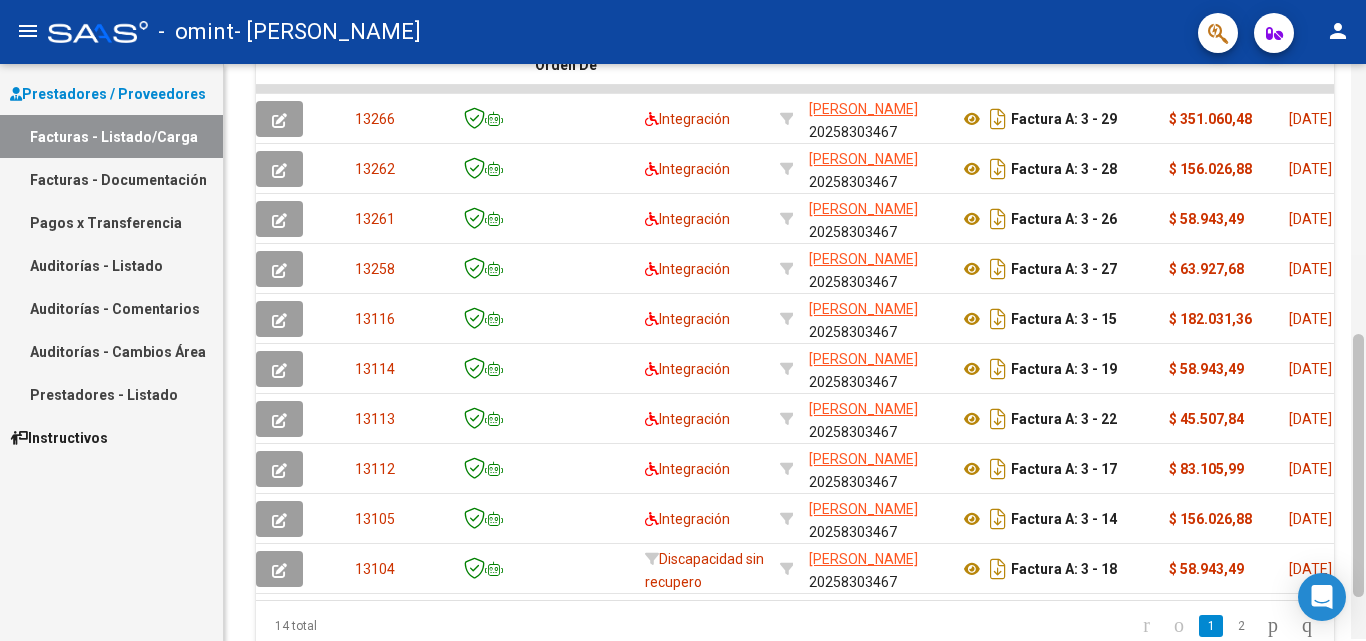 scroll, scrollTop: 594, scrollLeft: 0, axis: vertical 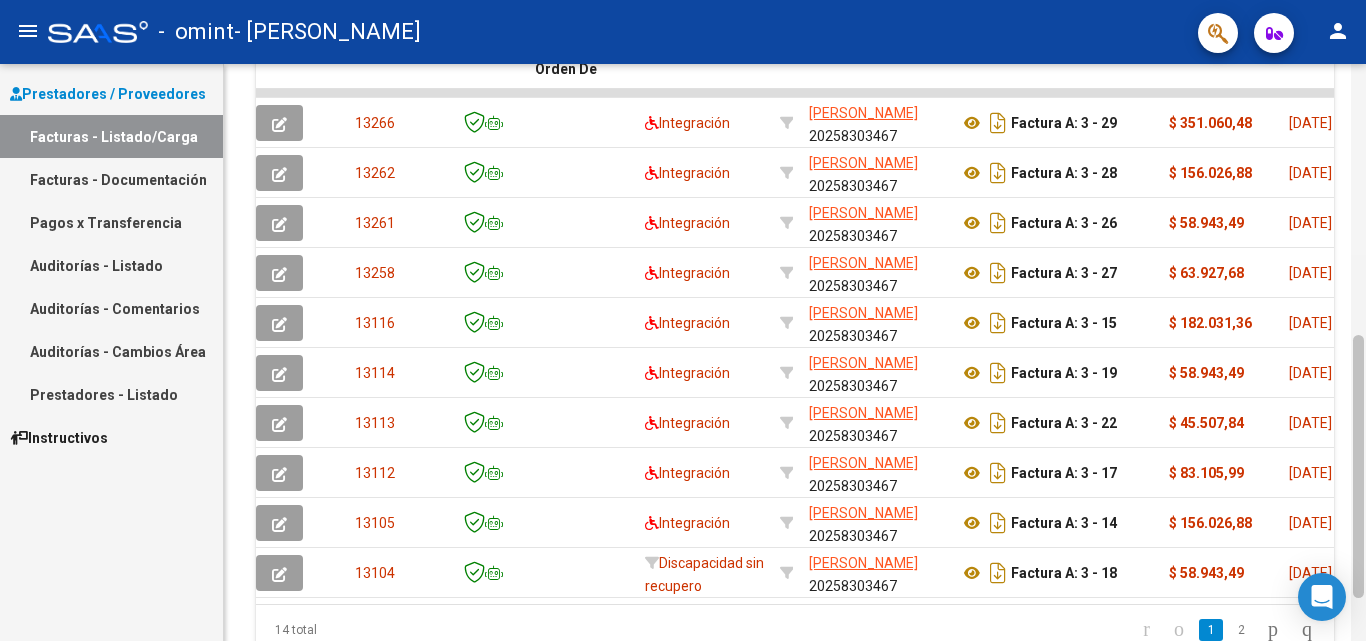 drag, startPoint x: 1358, startPoint y: 388, endPoint x: 1365, endPoint y: 345, distance: 43.56604 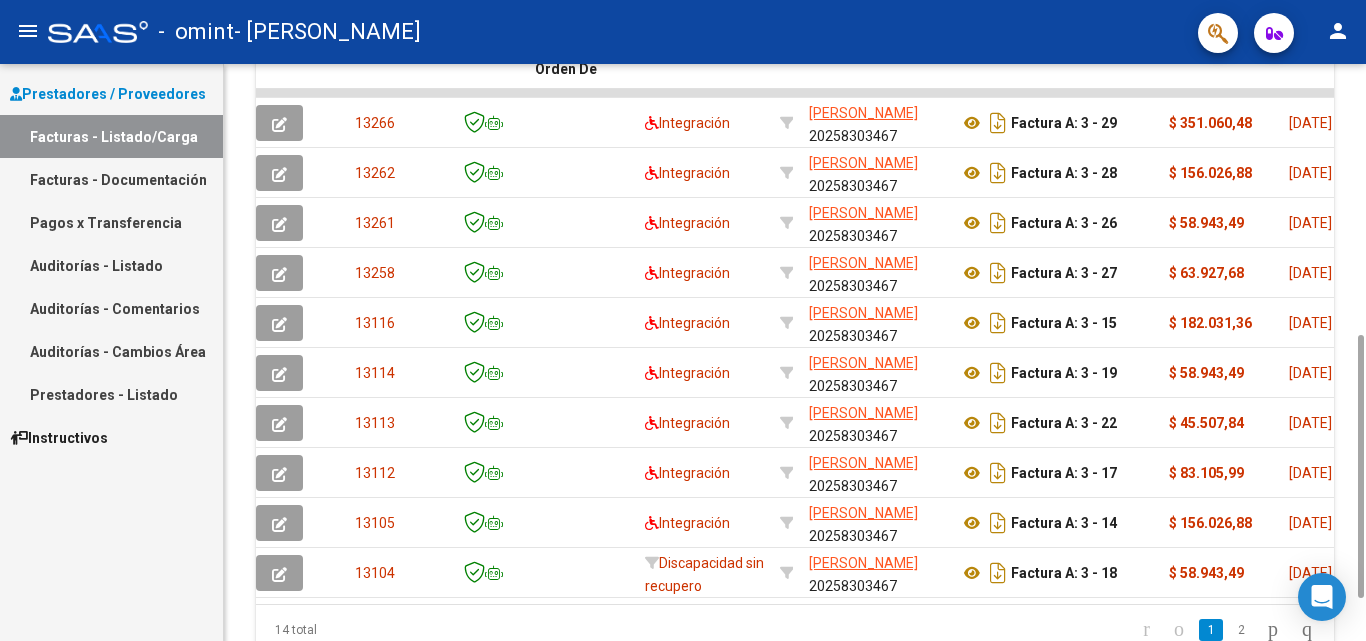 click on "13266  Integración [PERSON_NAME]    20258303467   Factura A: 3 - 29  $ 351.060,48 [DATE] 4 [DATE]  -      202506  [DATE]   [PERSON_NAME] [EMAIL_ADDRESS][DOMAIN_NAME]
13262  Integración [PERSON_NAME]    20258303467   Factura A: 3 - 28  $ 156.026,88 [DATE] 4 [DATE]  -      202506  [DATE]   [PERSON_NAME] [EMAIL_ADDRESS][DOMAIN_NAME]
13261  Integración [PERSON_NAME]    20258303467   Factura A: 3 - 26  $ 58.943,49 [DATE] 4 [DATE]  -      202506  [DATE]   [PERSON_NAME] [EMAIL_ADDRESS][DOMAIN_NAME]
13258  Integración [PERSON_NAME]    20258303467   Factura A: 3 - 27  $ 63.927,68 [DATE] 4 [DATE]  -      202506  [DATE]   [PERSON_NAME] [EMAIL_ADDRESS][DOMAIN_NAME]
13116  Integración [PERSON_NAME]    20258303467   Factura A: 3 - 15  $ 182.031,36 [DATE] 37 [DATE]  -      202505  [DATE]   [PERSON_NAME] [EMAIL_ADDRESS][DOMAIN_NAME]" 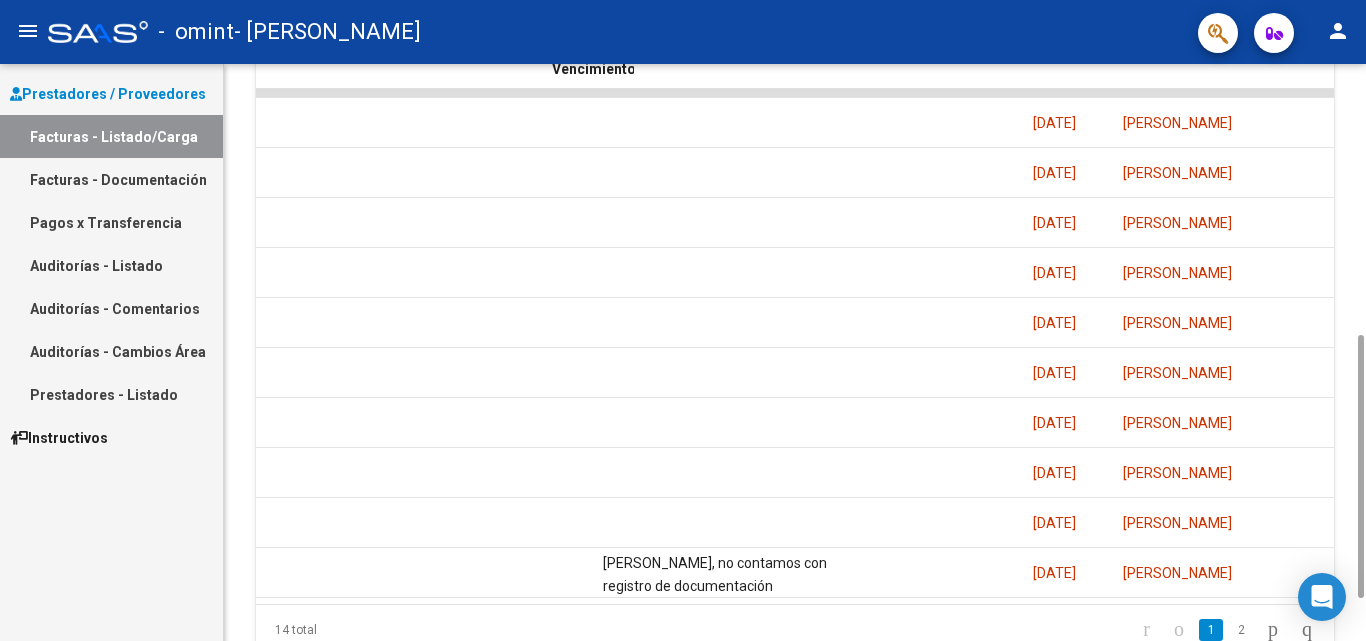 scroll, scrollTop: 0, scrollLeft: 3138, axis: horizontal 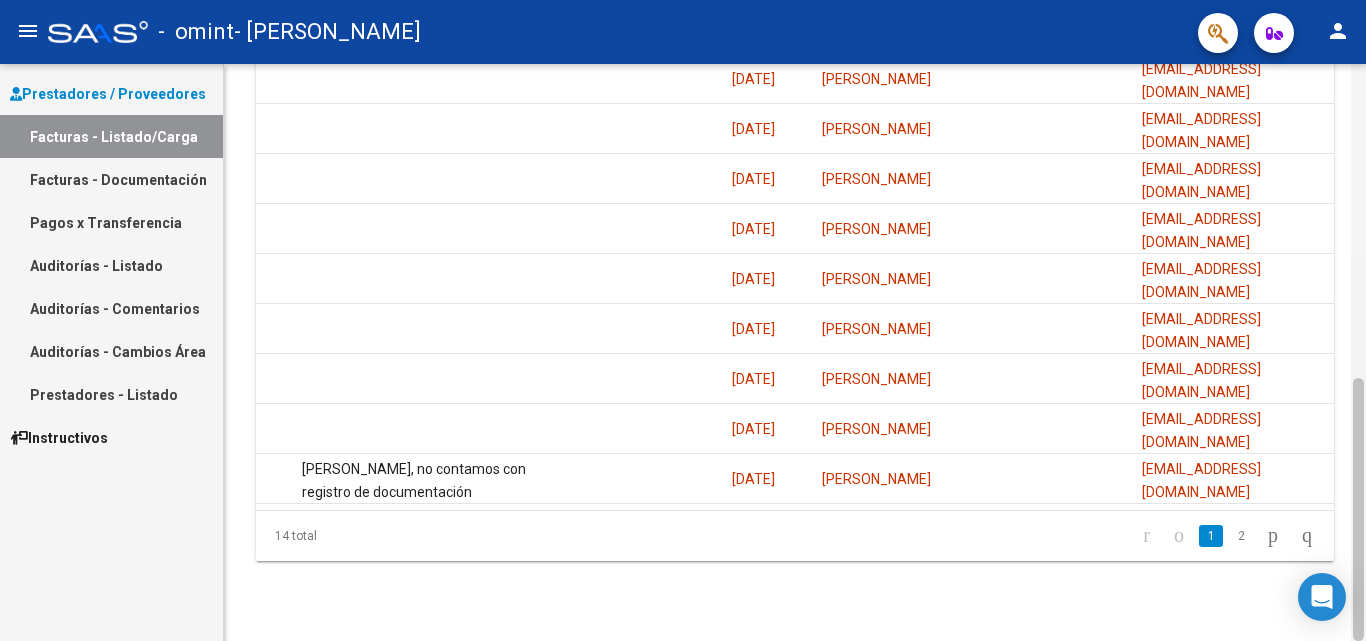 drag, startPoint x: 1364, startPoint y: 362, endPoint x: 1365, endPoint y: 343, distance: 19.026299 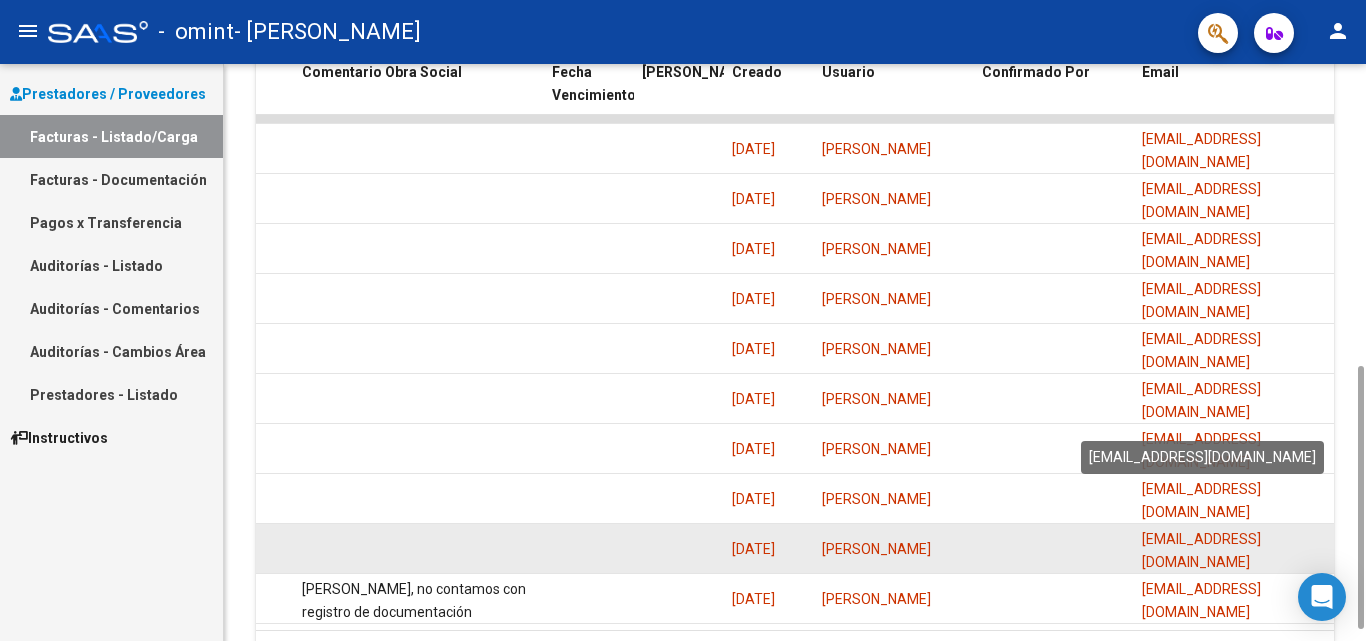 scroll, scrollTop: 598, scrollLeft: 0, axis: vertical 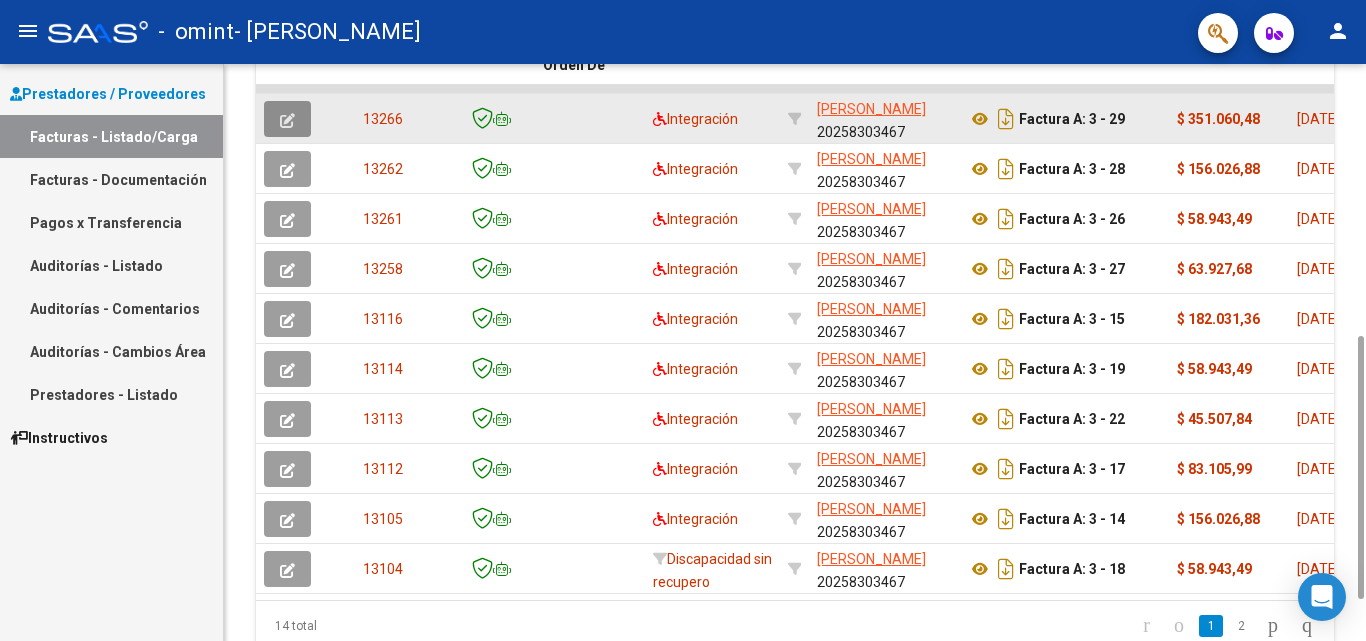 click 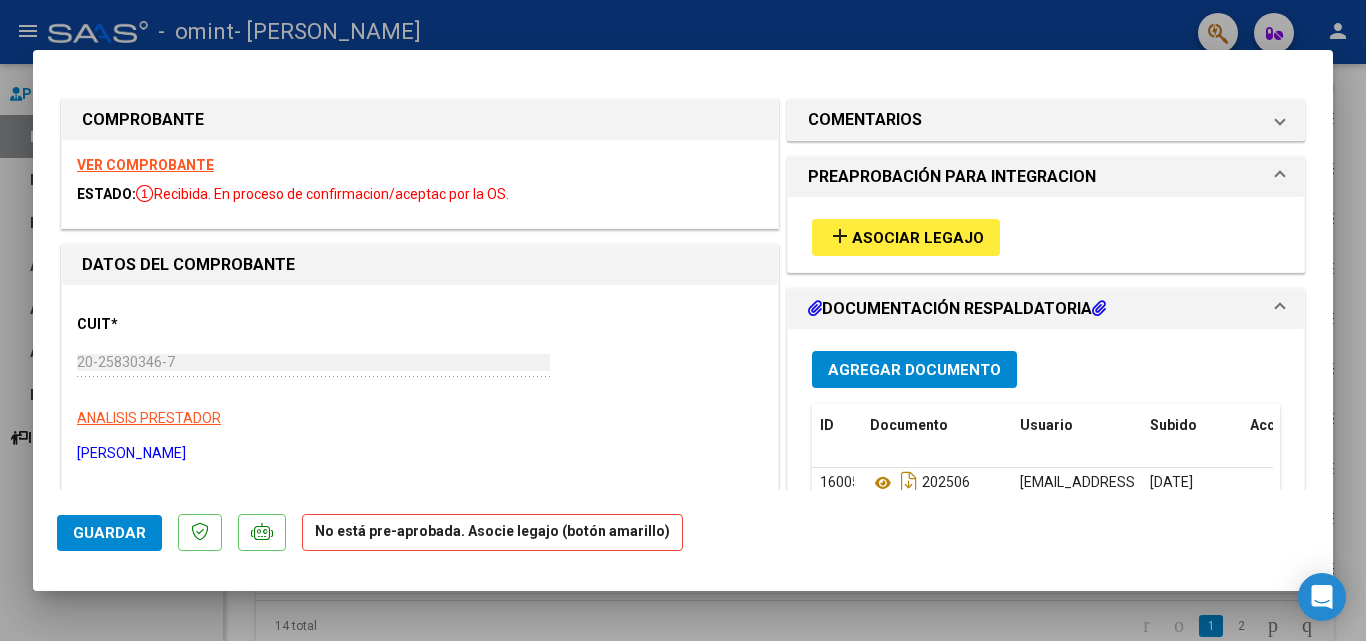 click at bounding box center [1280, 177] 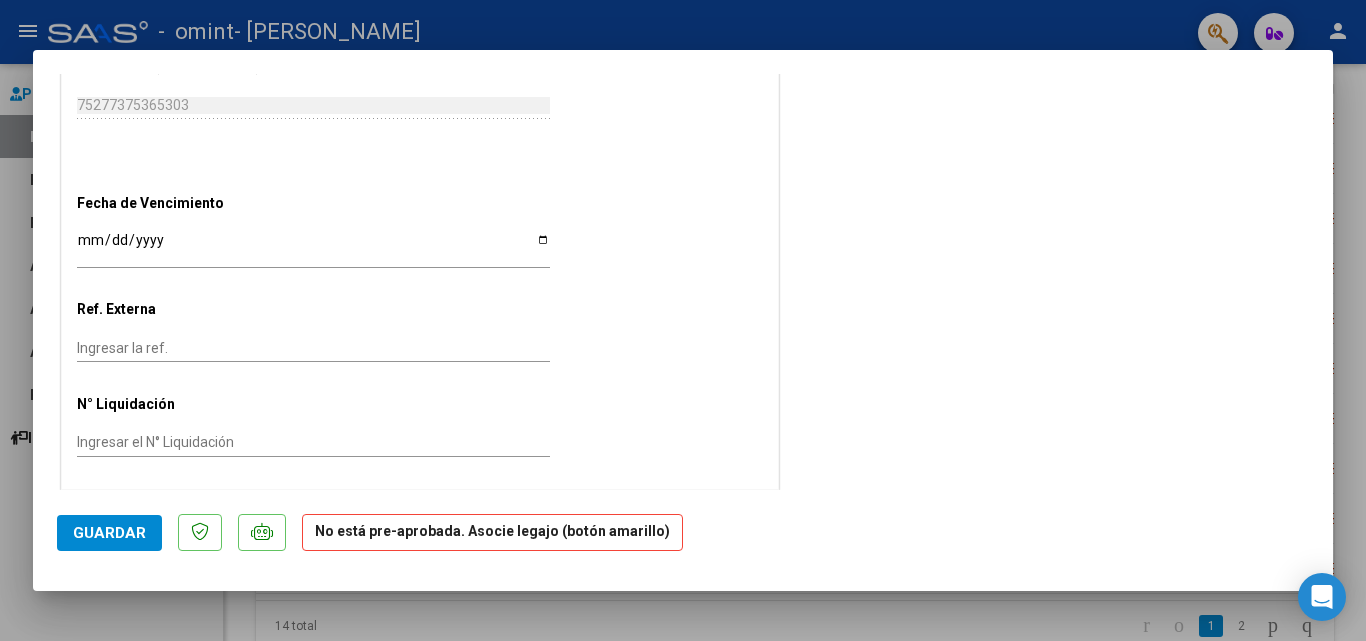 scroll, scrollTop: 1149, scrollLeft: 0, axis: vertical 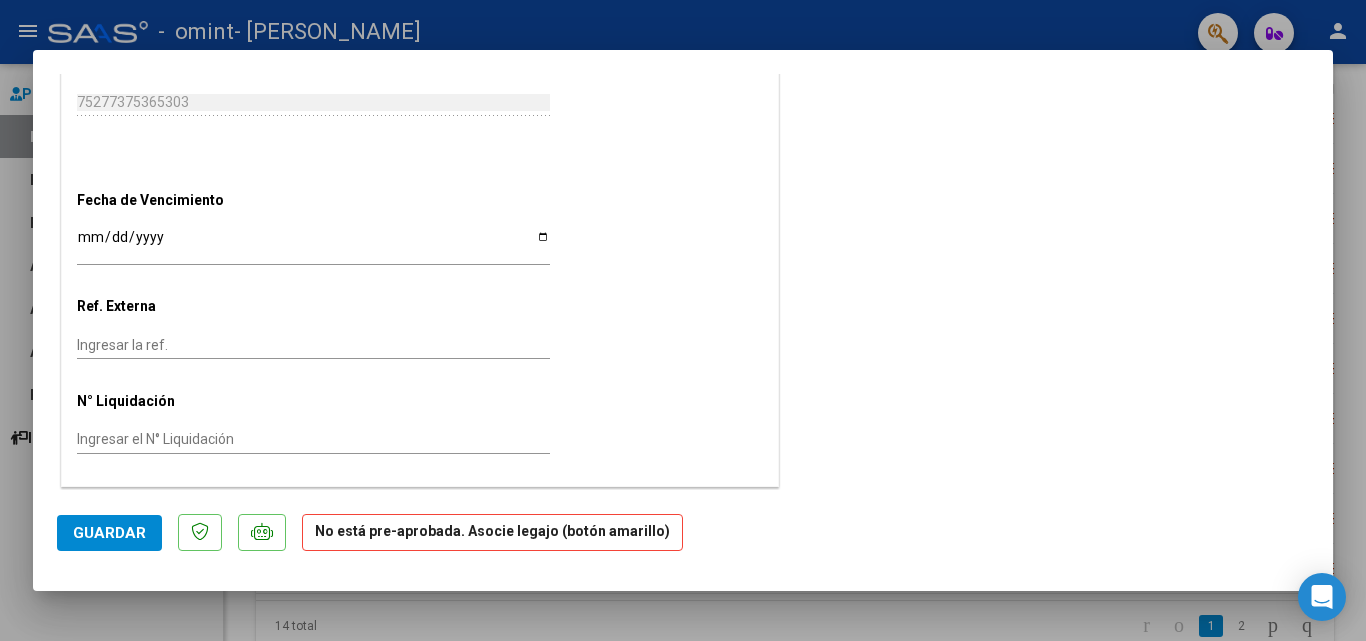 drag, startPoint x: 1360, startPoint y: 485, endPoint x: 1320, endPoint y: 451, distance: 52.49762 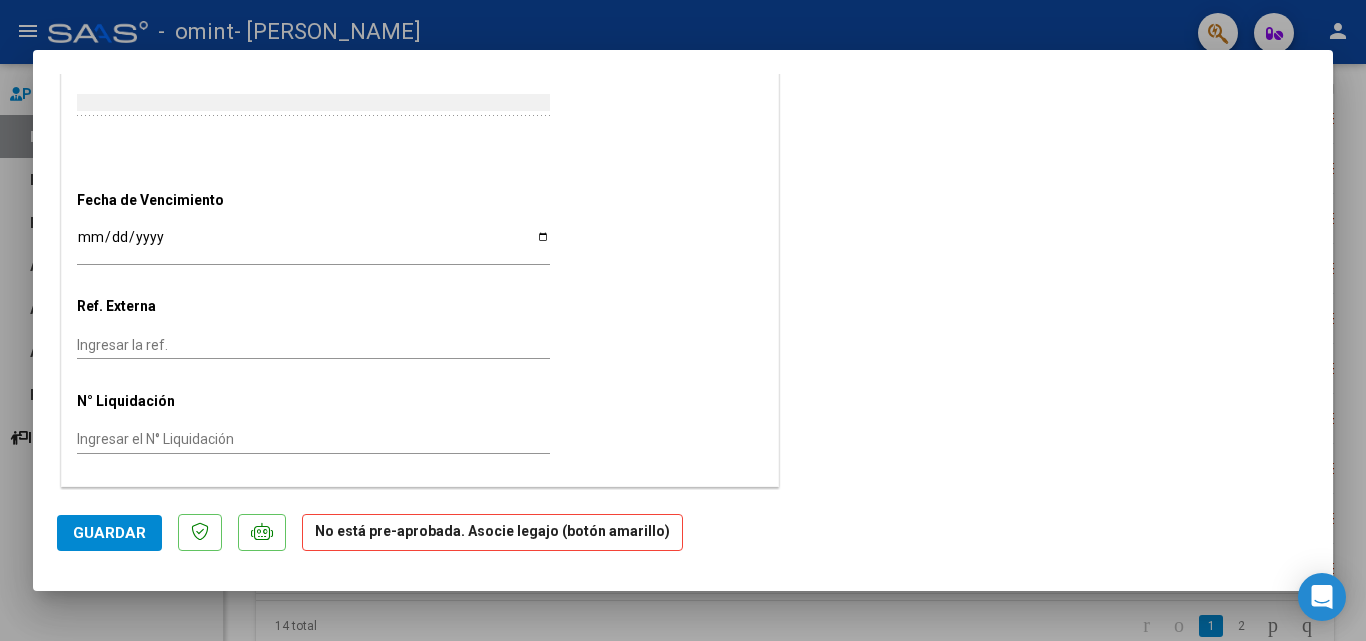scroll, scrollTop: 0, scrollLeft: 0, axis: both 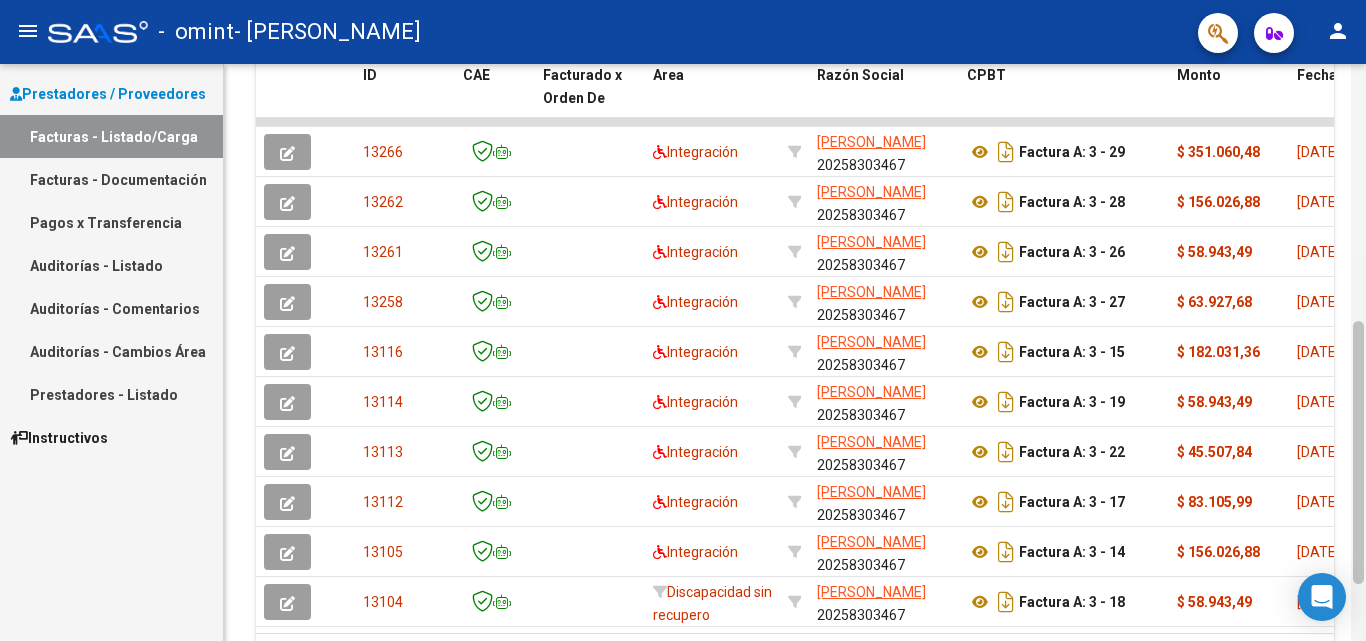 drag, startPoint x: 1357, startPoint y: 346, endPoint x: 1360, endPoint y: 331, distance: 15.297058 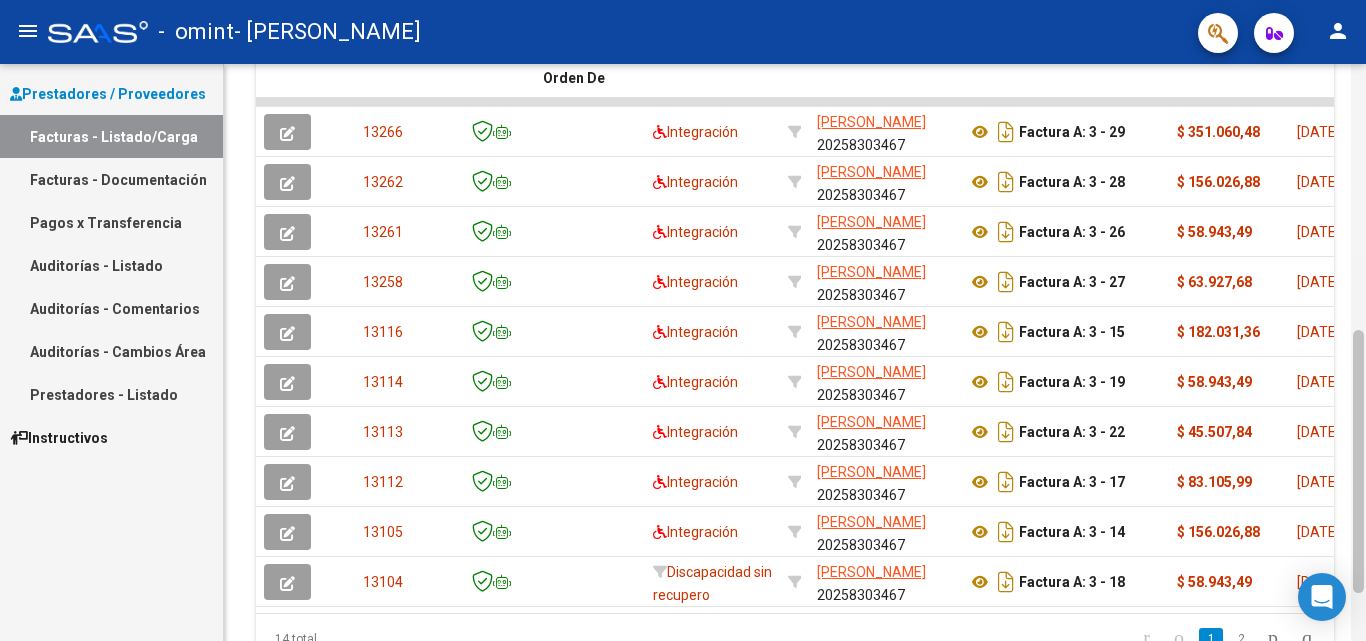 scroll, scrollTop: 589, scrollLeft: 0, axis: vertical 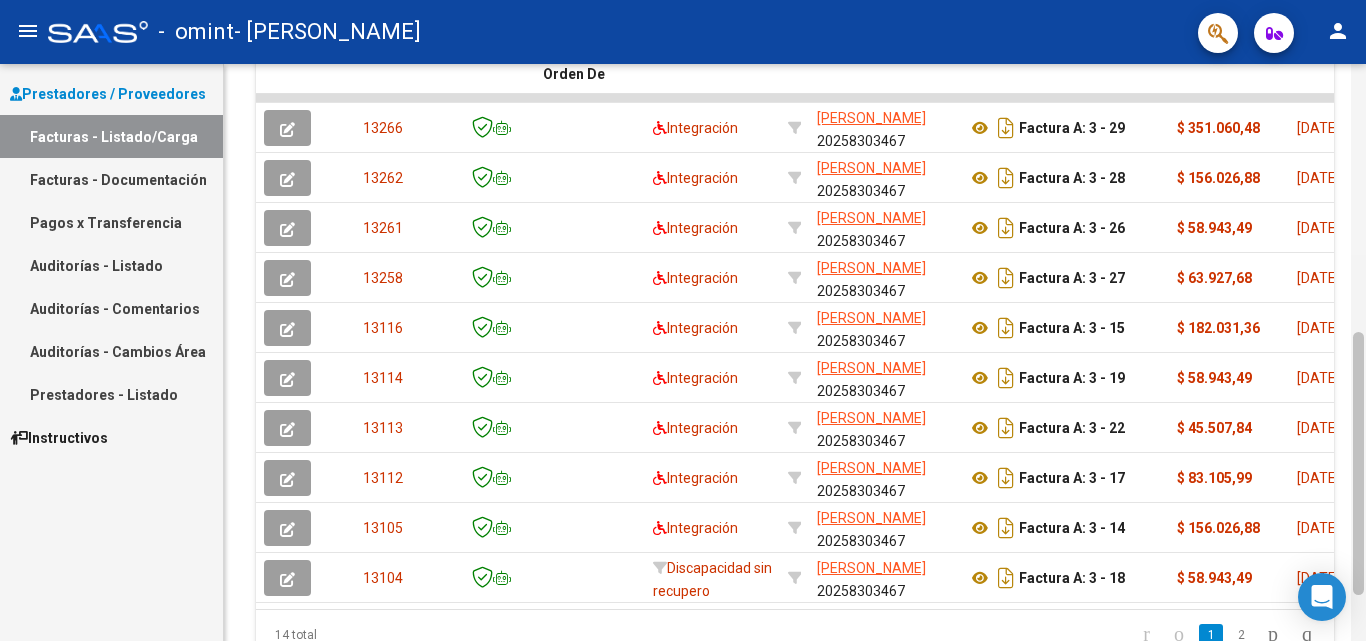 drag, startPoint x: 1360, startPoint y: 332, endPoint x: 1360, endPoint y: 343, distance: 11 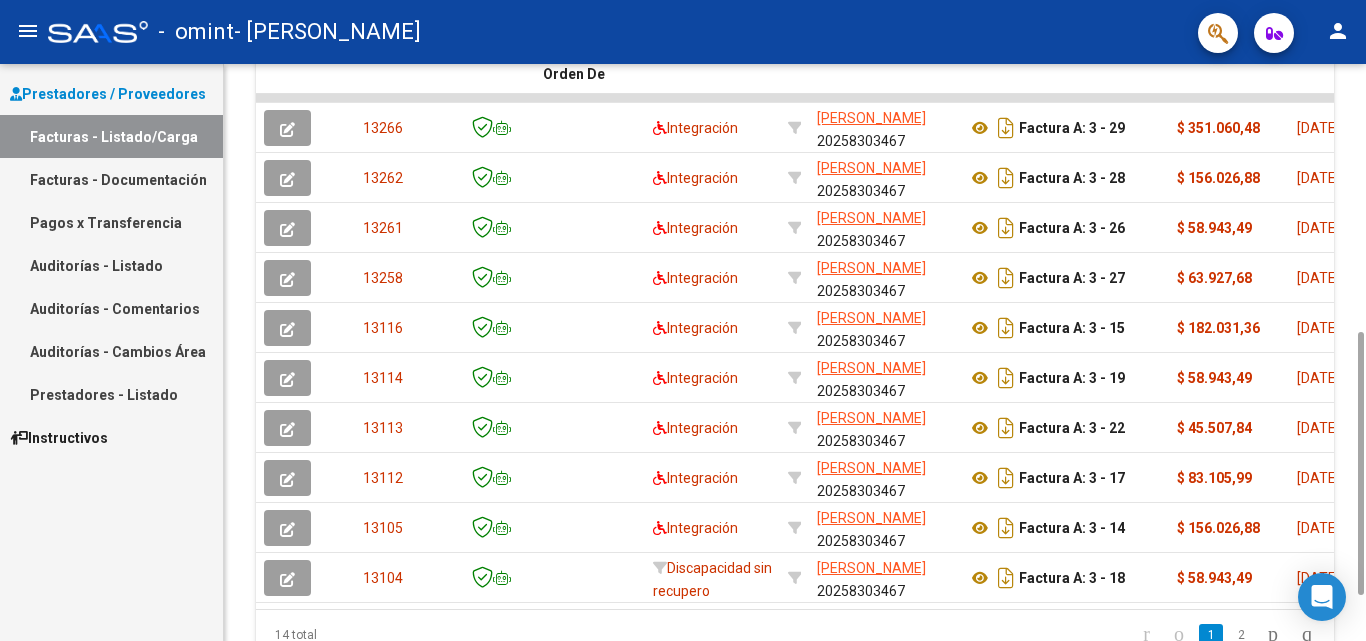 click on "13266  Integración [PERSON_NAME]    20258303467   Factura A: 3 - 29  $ 351.060,48 [DATE] 4 [DATE]  -      202506  [DATE]   [PERSON_NAME] [EMAIL_ADDRESS][DOMAIN_NAME]
13262  Integración [PERSON_NAME]    20258303467   Factura A: 3 - 28  $ 156.026,88 [DATE] 4 [DATE]  -      202506  [DATE]   [PERSON_NAME] [EMAIL_ADDRESS][DOMAIN_NAME]
13261  Integración [PERSON_NAME]    20258303467   Factura A: 3 - 26  $ 58.943,49 [DATE] 4 [DATE]  -      202506  [DATE]   [PERSON_NAME] [EMAIL_ADDRESS][DOMAIN_NAME]
13258  Integración [PERSON_NAME]    20258303467   Factura A: 3 - 27  $ 63.927,68 [DATE] 4 [DATE]  -      202506  [DATE]   [PERSON_NAME] [EMAIL_ADDRESS][DOMAIN_NAME]
13116  Integración [PERSON_NAME]    20258303467   Factura A: 3 - 15  $ 182.031,36 [DATE] 37 [DATE]  -      202505  [DATE]   [PERSON_NAME] [EMAIL_ADDRESS][DOMAIN_NAME]" 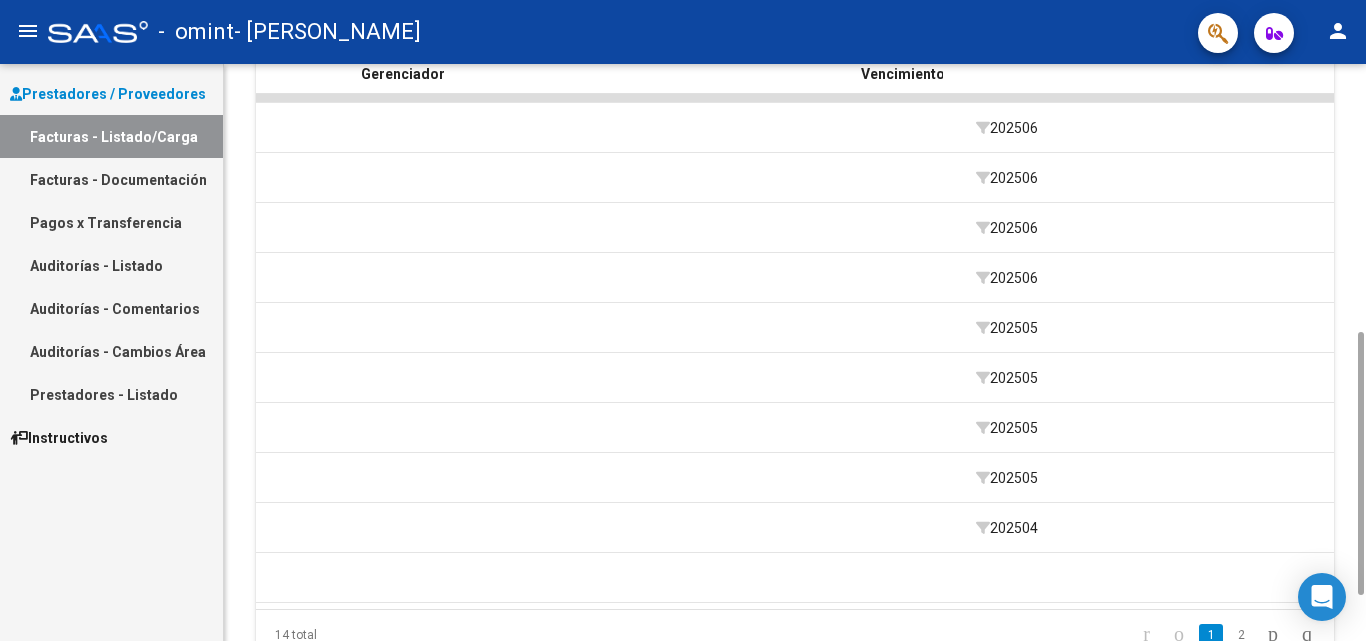 scroll, scrollTop: 0, scrollLeft: 2829, axis: horizontal 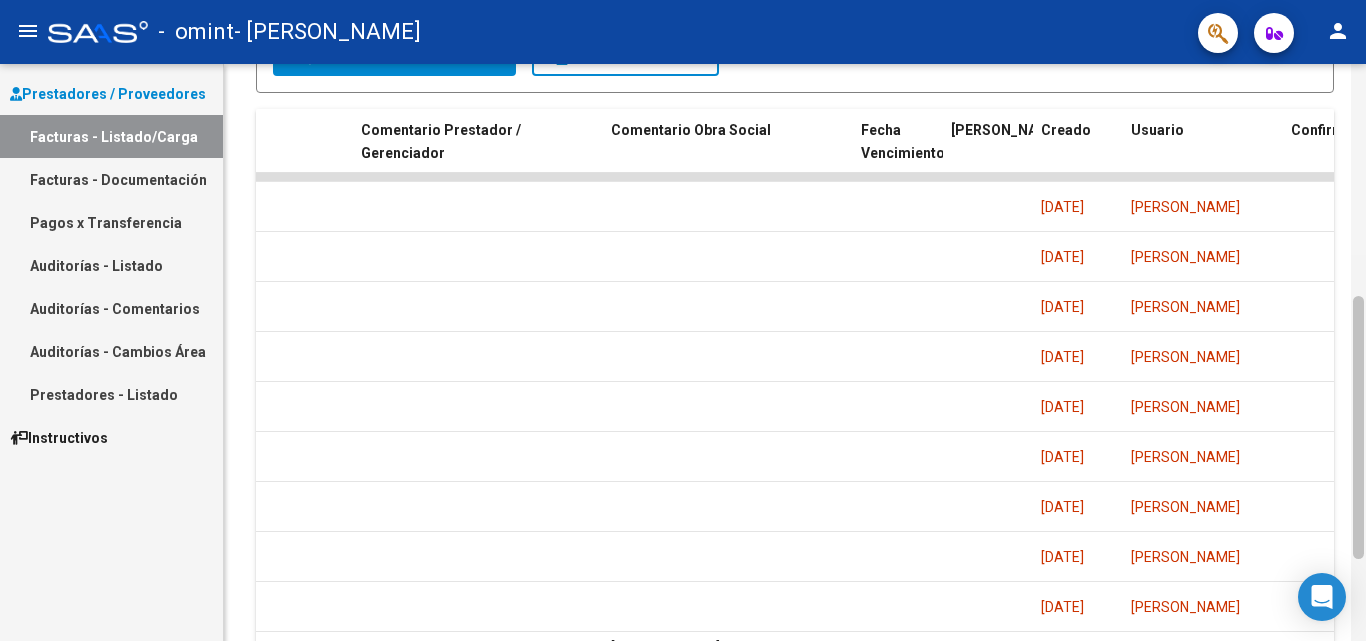 drag, startPoint x: 1360, startPoint y: 472, endPoint x: 1365, endPoint y: 436, distance: 36.345562 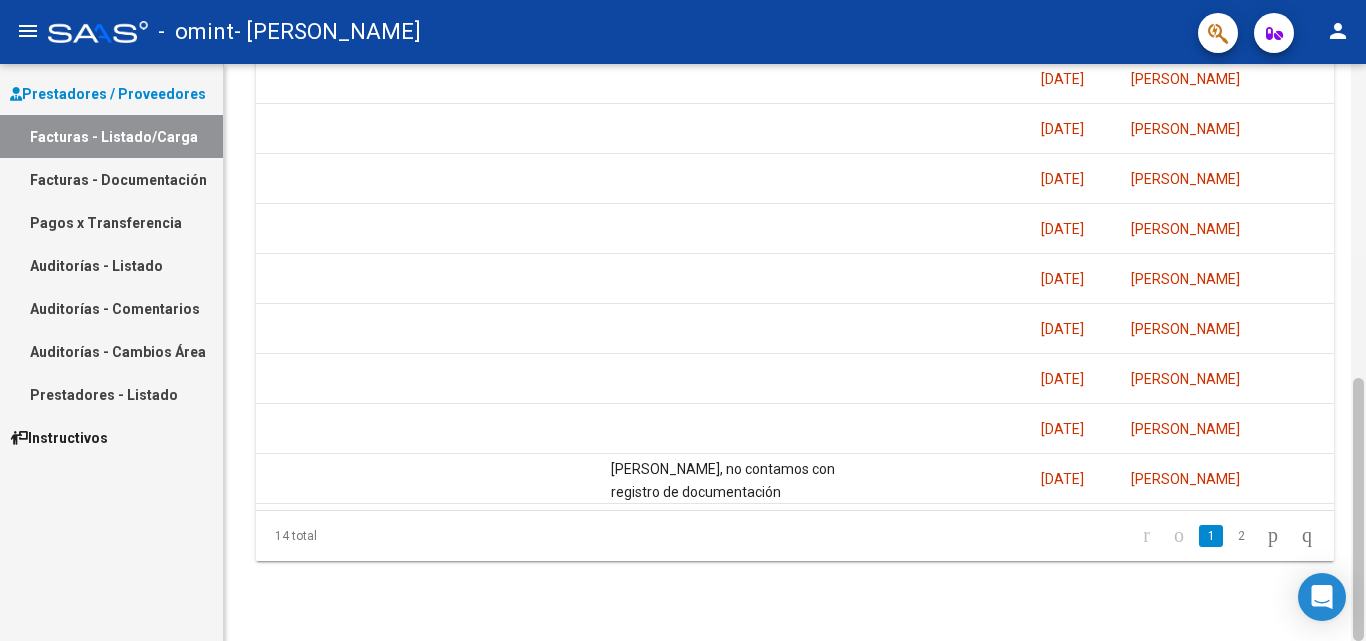 drag, startPoint x: 1364, startPoint y: 544, endPoint x: 1364, endPoint y: 557, distance: 13 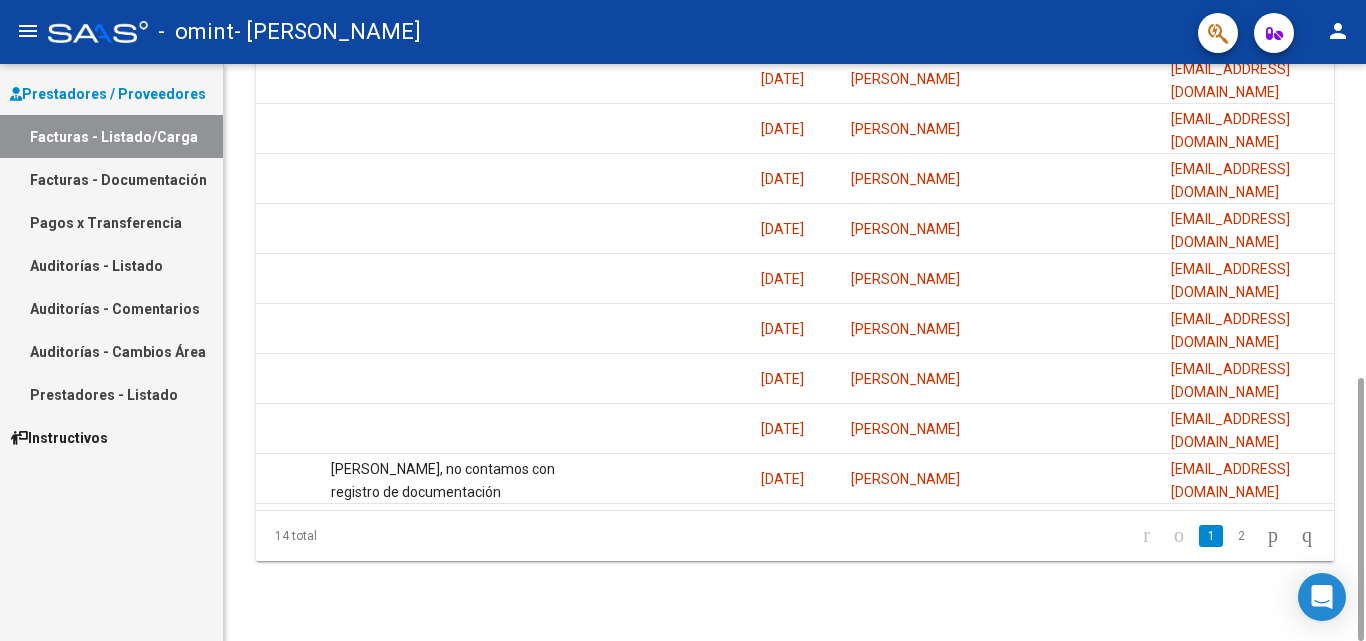 scroll, scrollTop: 0, scrollLeft: 3138, axis: horizontal 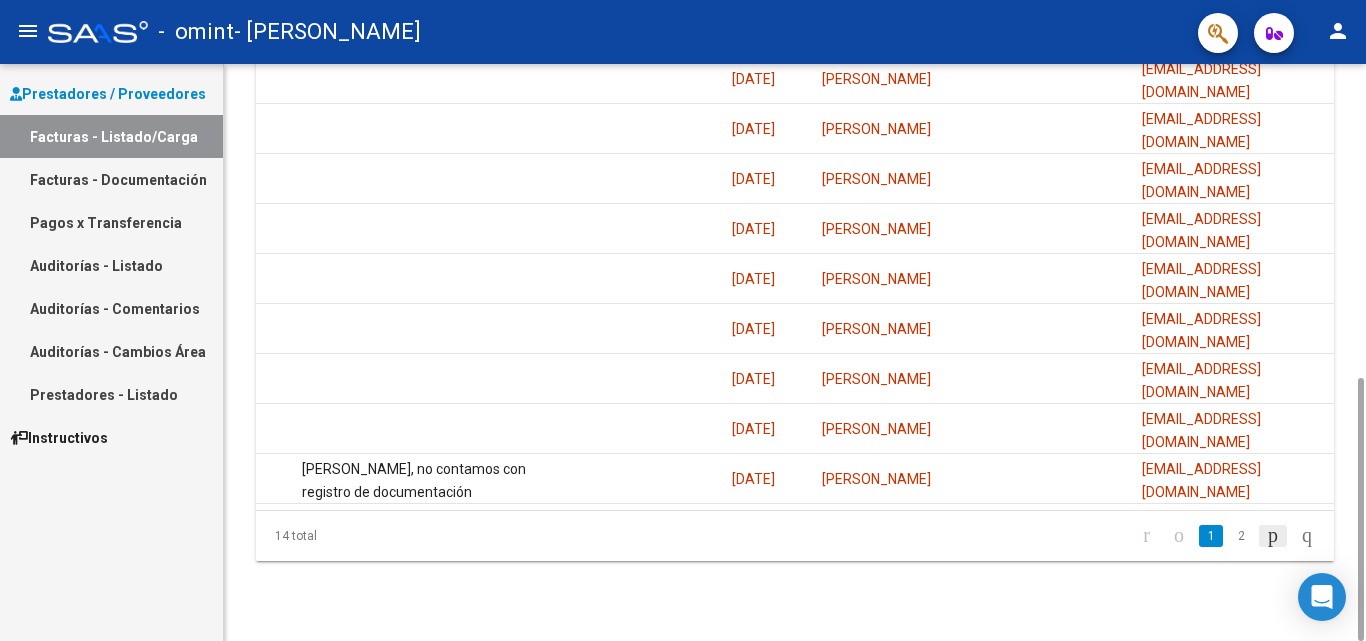 click 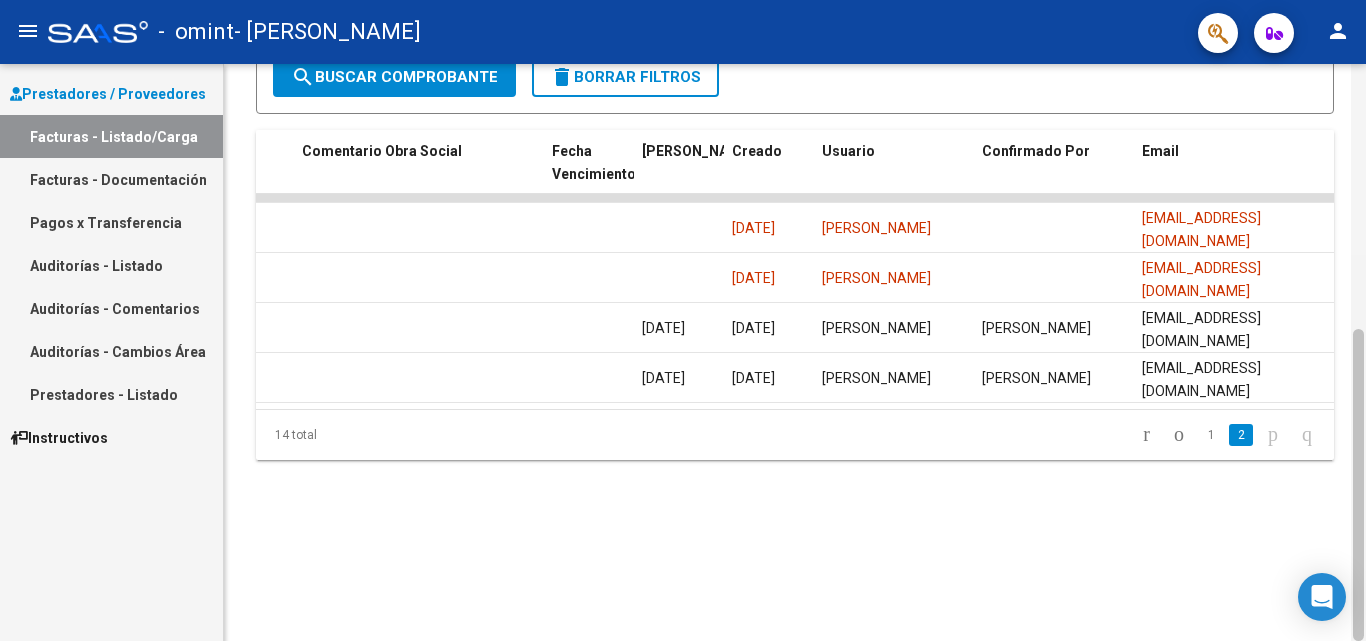 scroll, scrollTop: 486, scrollLeft: 0, axis: vertical 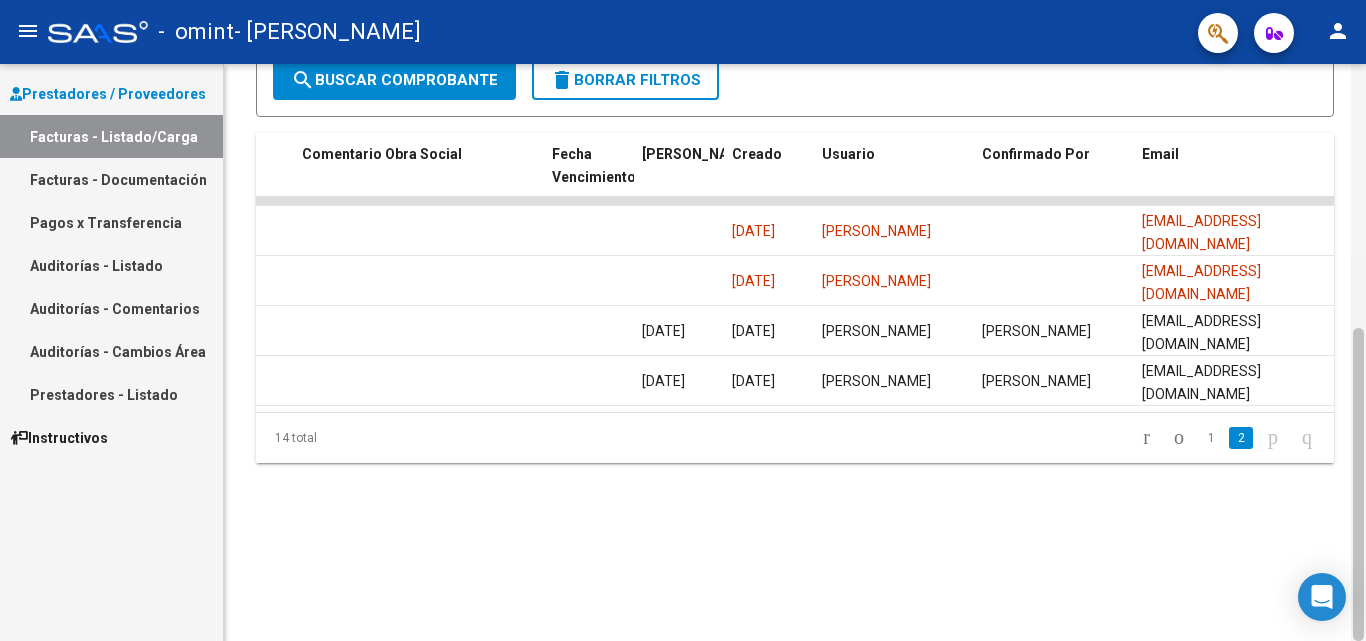 drag, startPoint x: 1357, startPoint y: 395, endPoint x: 1365, endPoint y: 303, distance: 92.34717 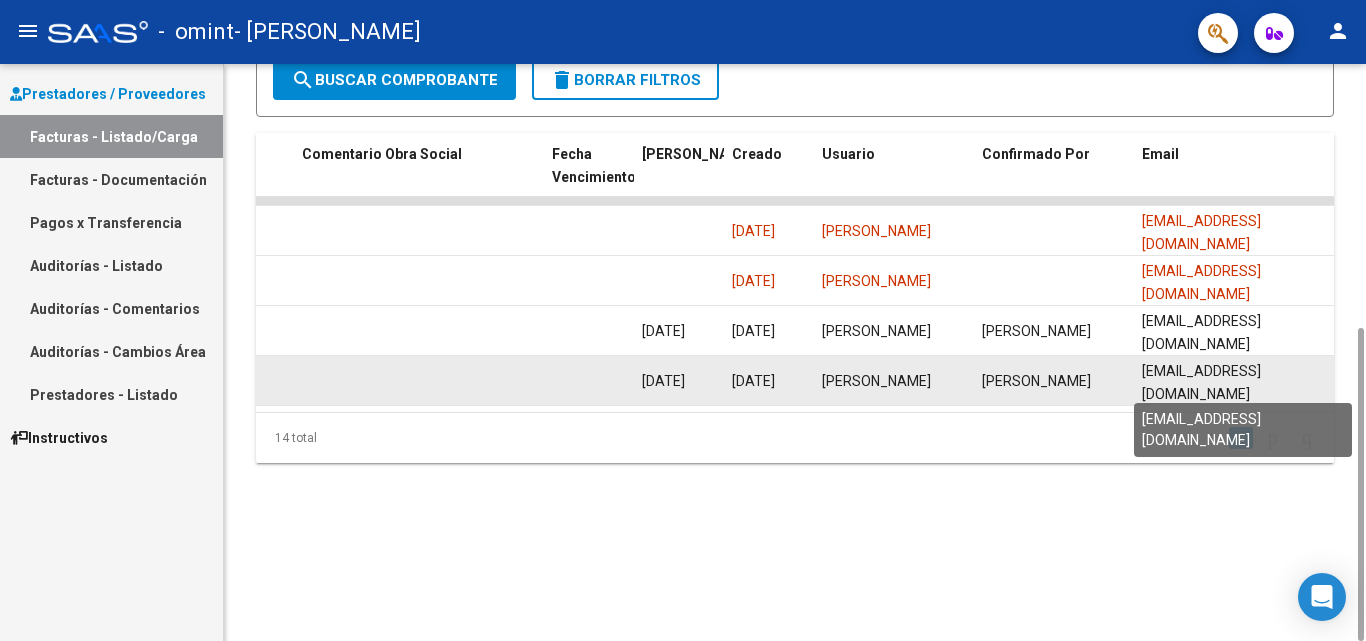 click on "[EMAIL_ADDRESS][DOMAIN_NAME]" 